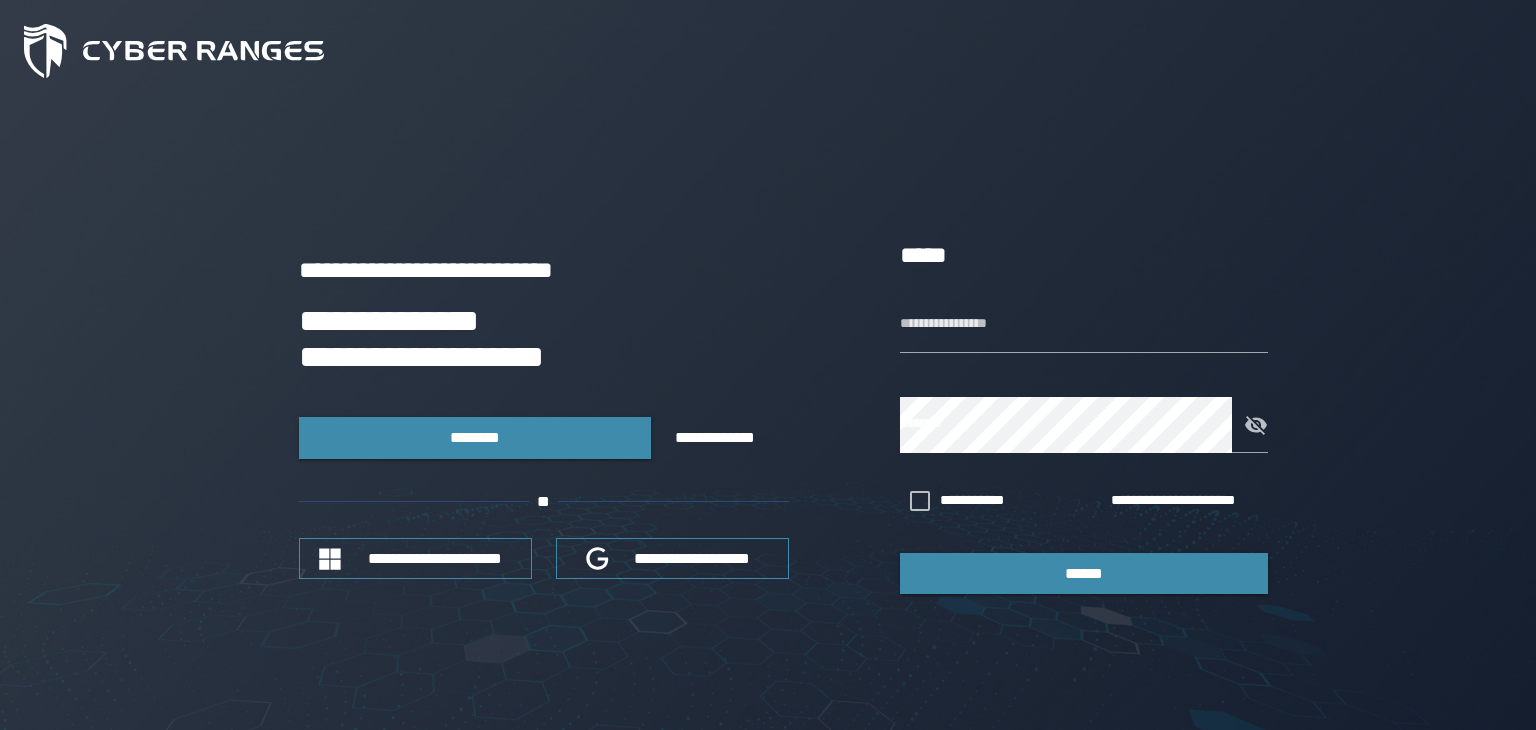 scroll, scrollTop: 0, scrollLeft: 0, axis: both 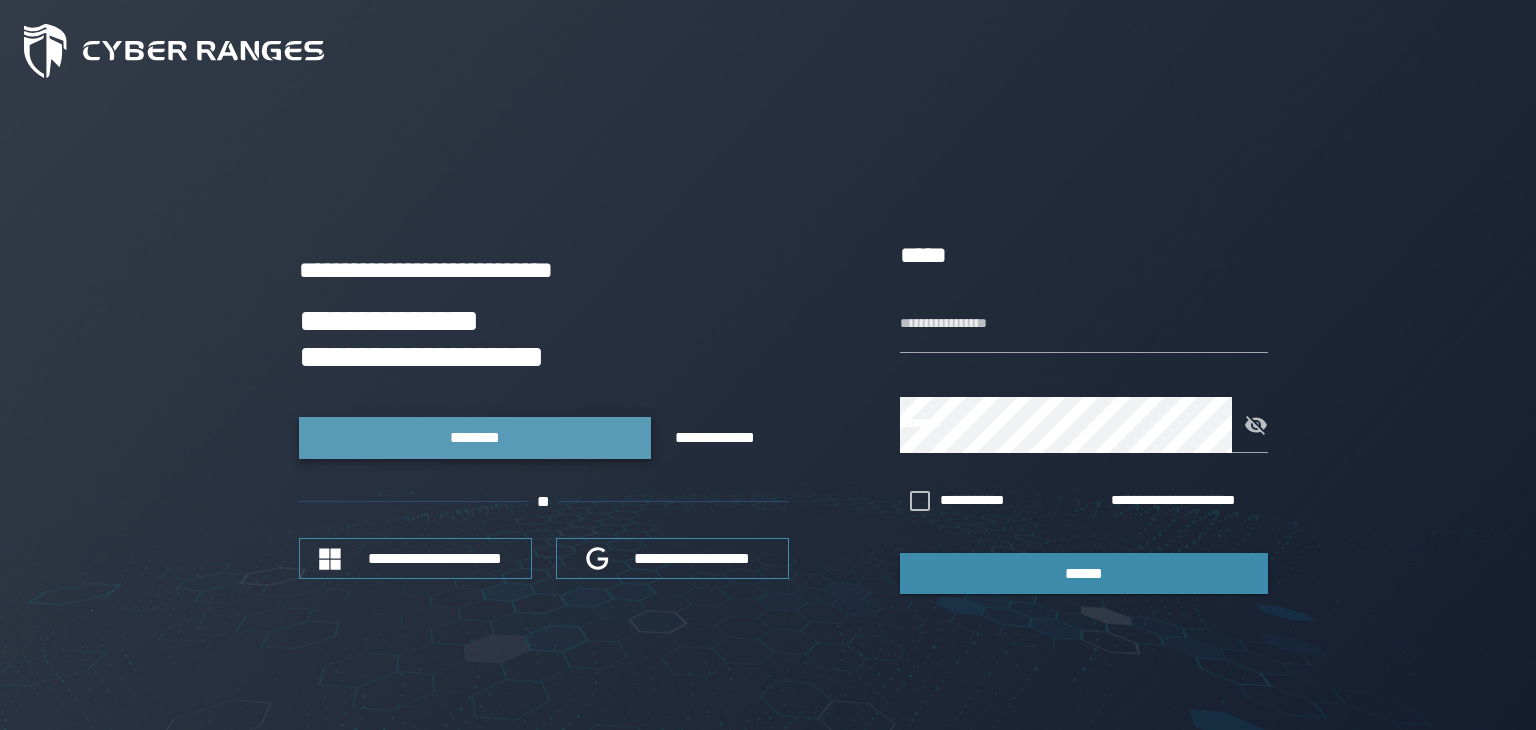 click on "********" at bounding box center (475, 437) 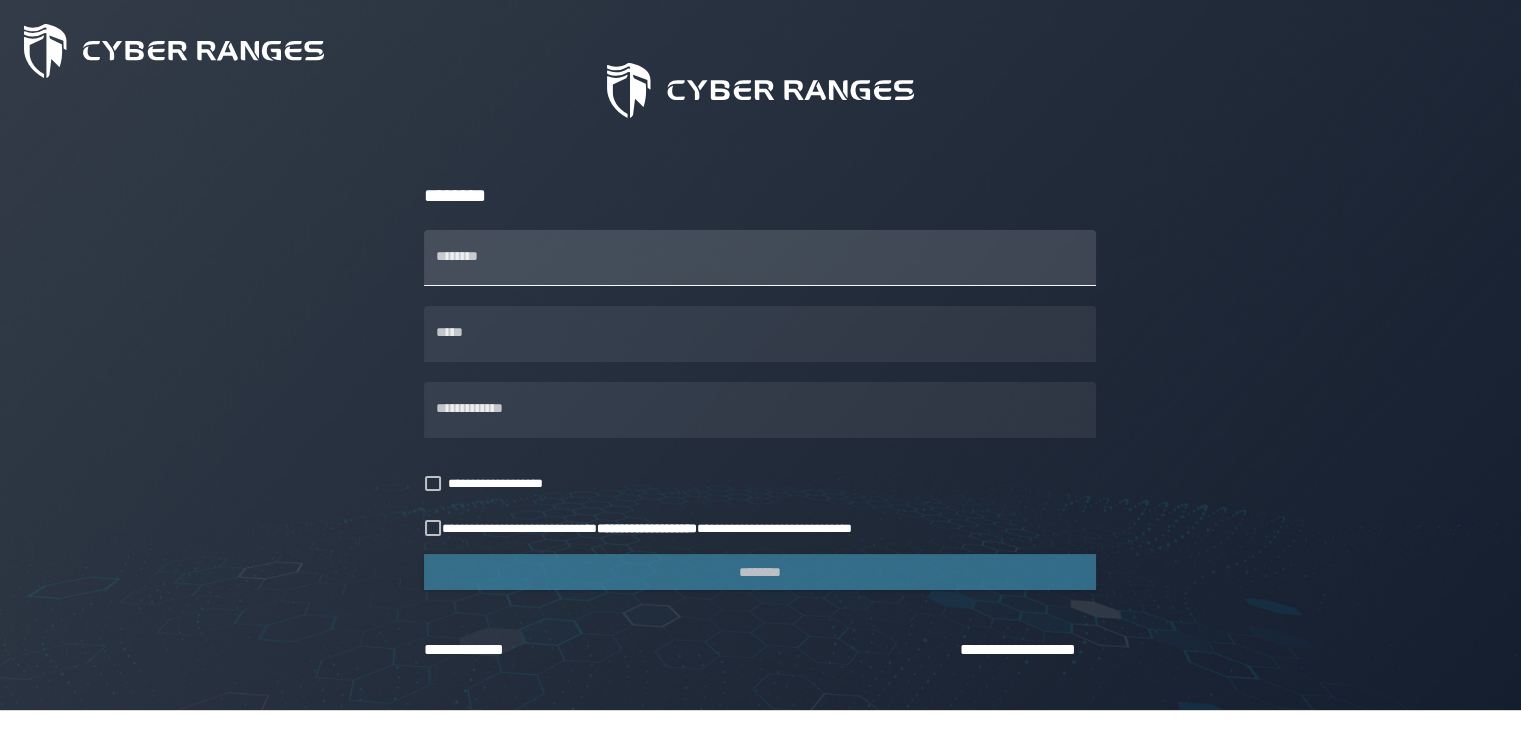 scroll, scrollTop: 174, scrollLeft: 0, axis: vertical 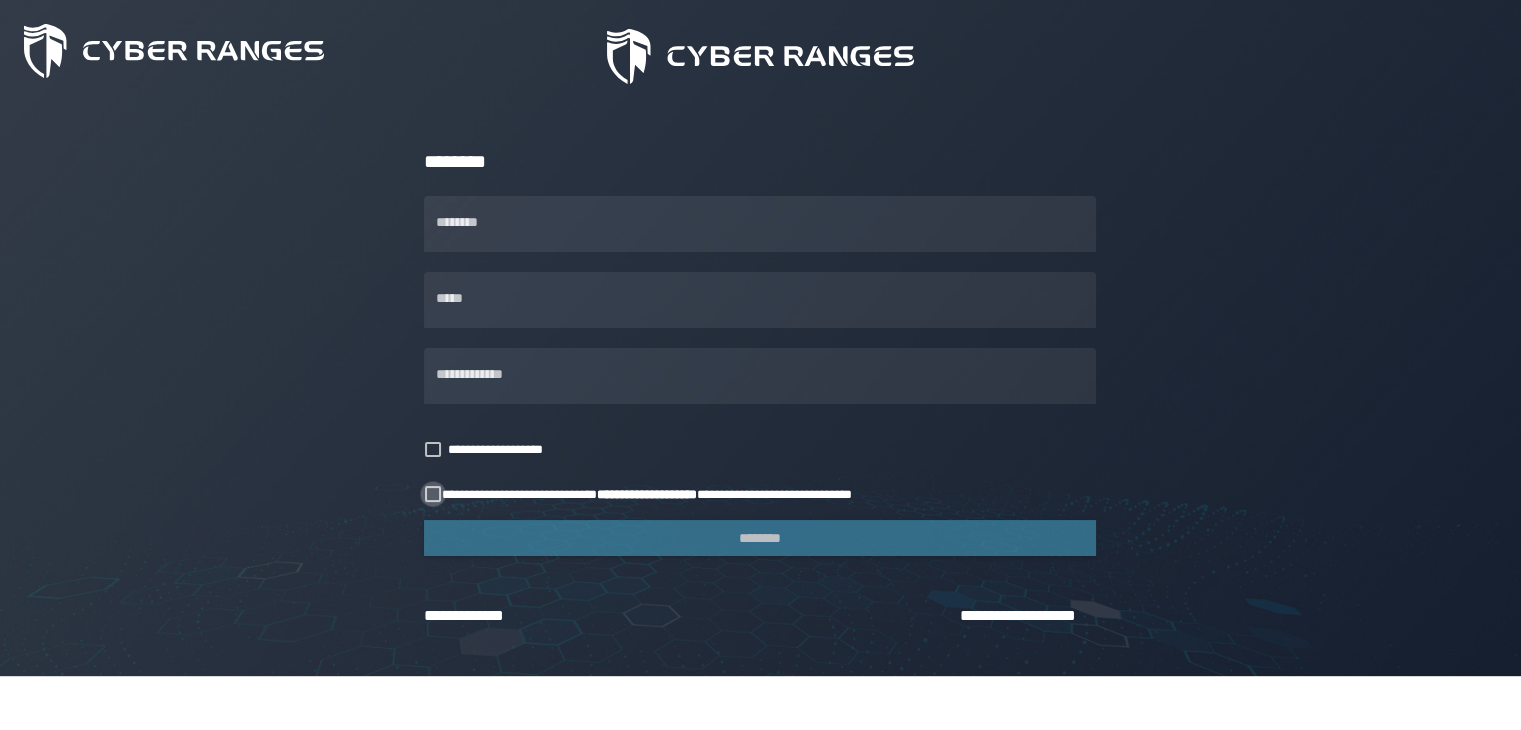 click at bounding box center (433, 494) 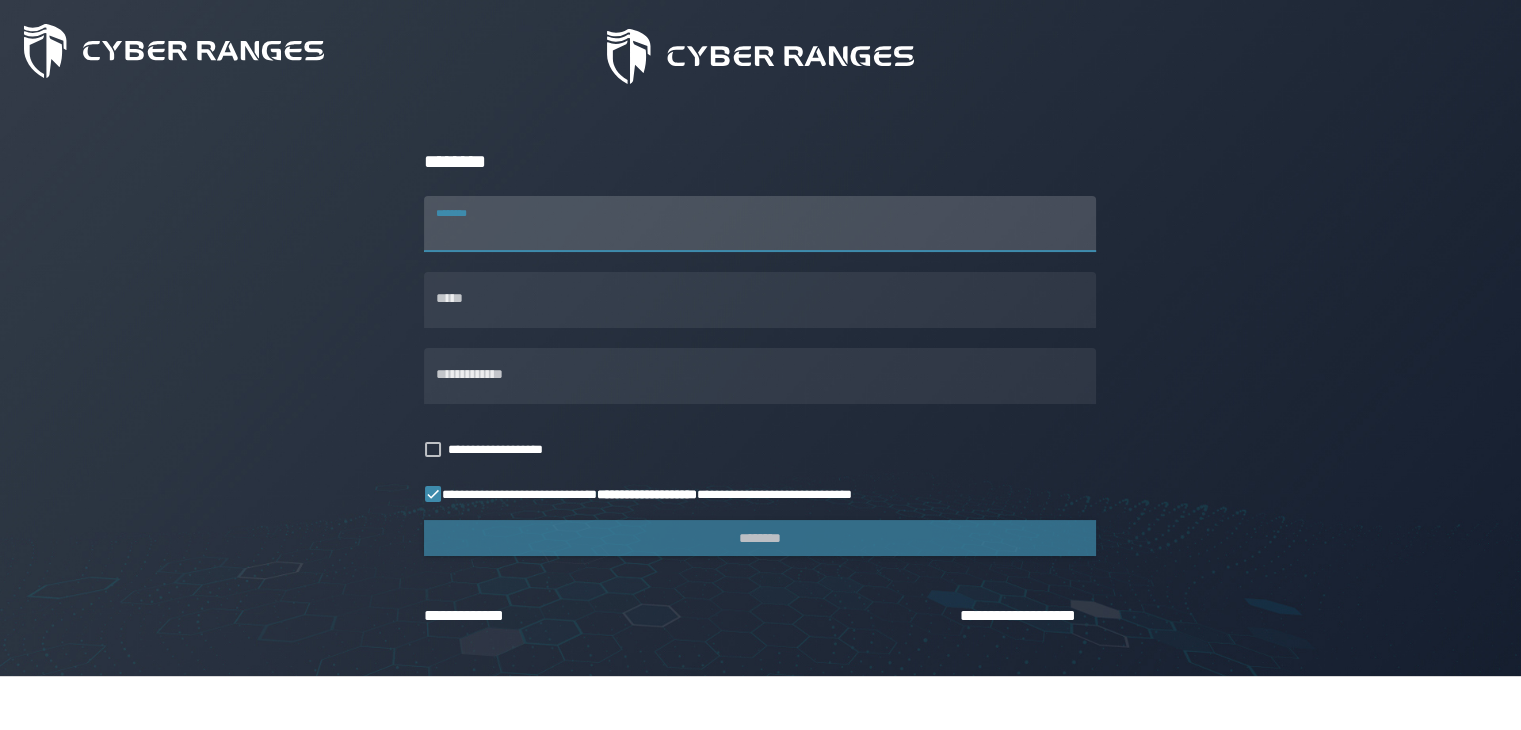 click on "********" at bounding box center (760, 224) 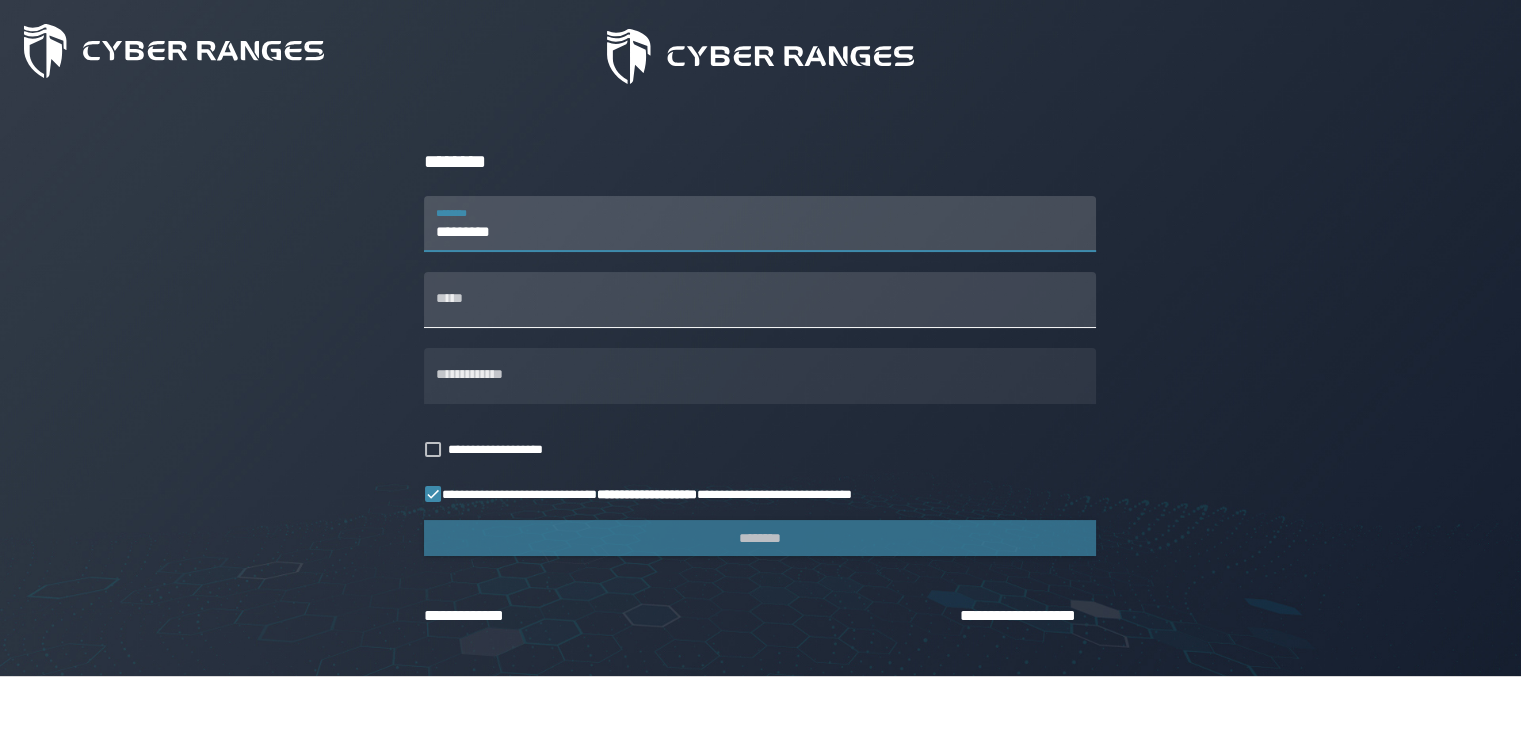 type on "*********" 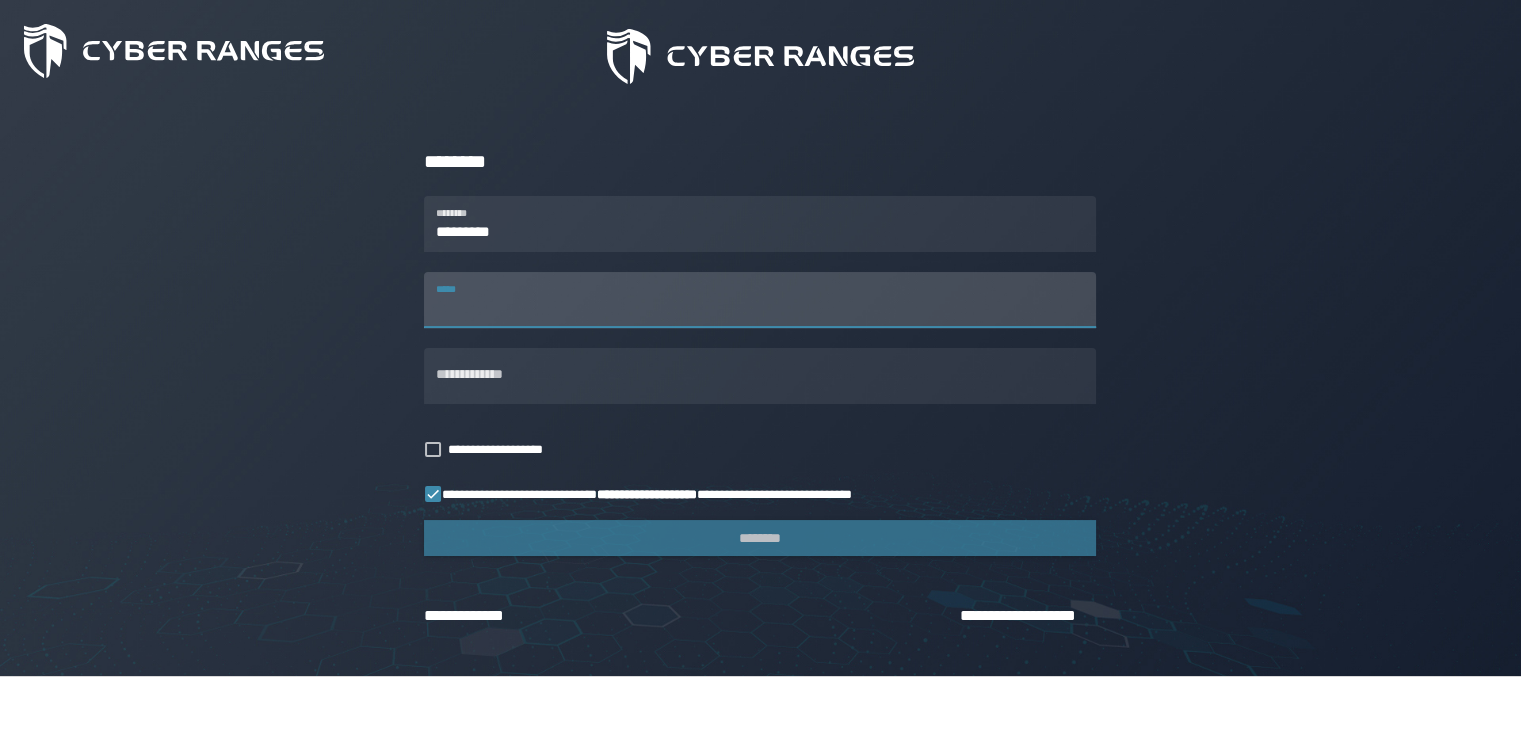 click on "*****" at bounding box center [760, 300] 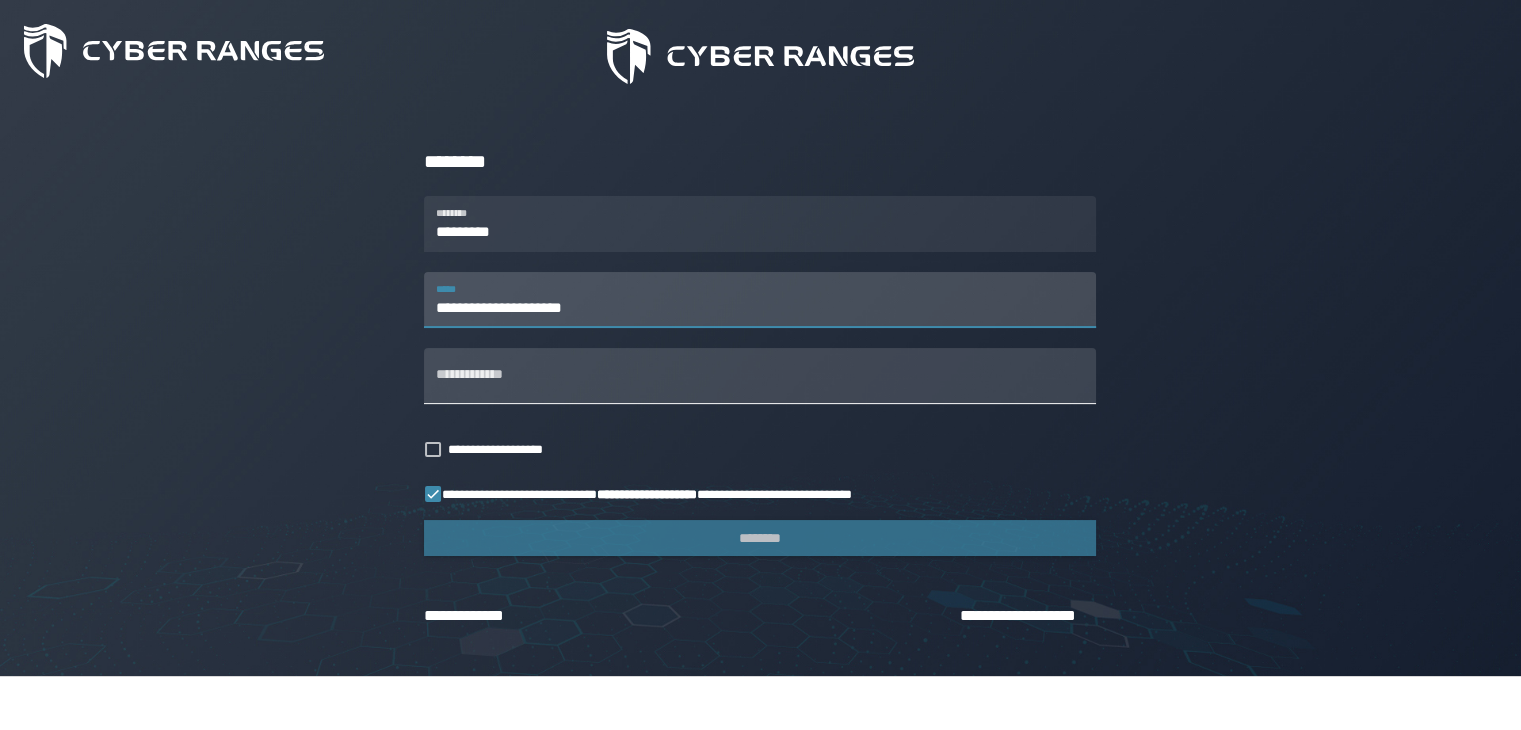 type on "**********" 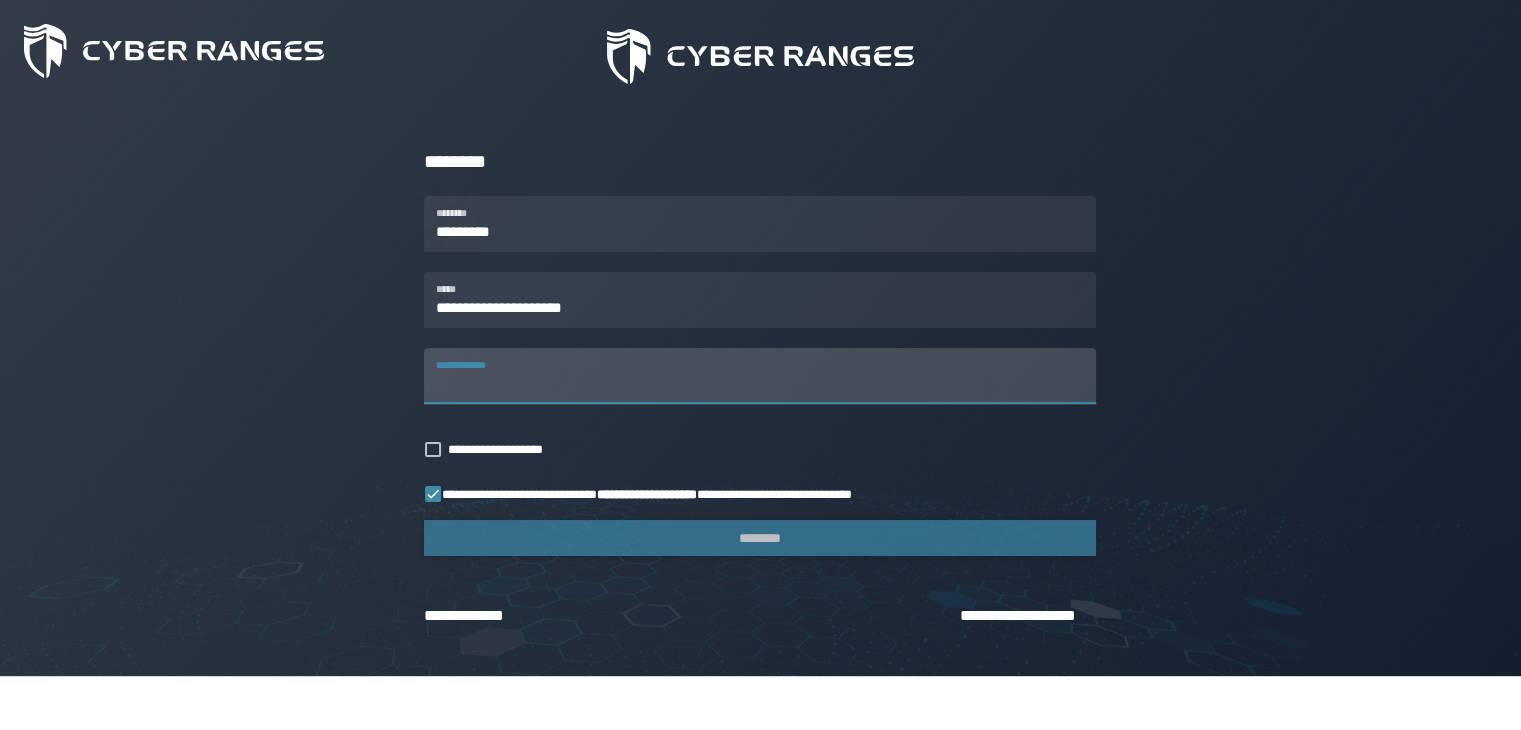 click on "**********" at bounding box center [760, 376] 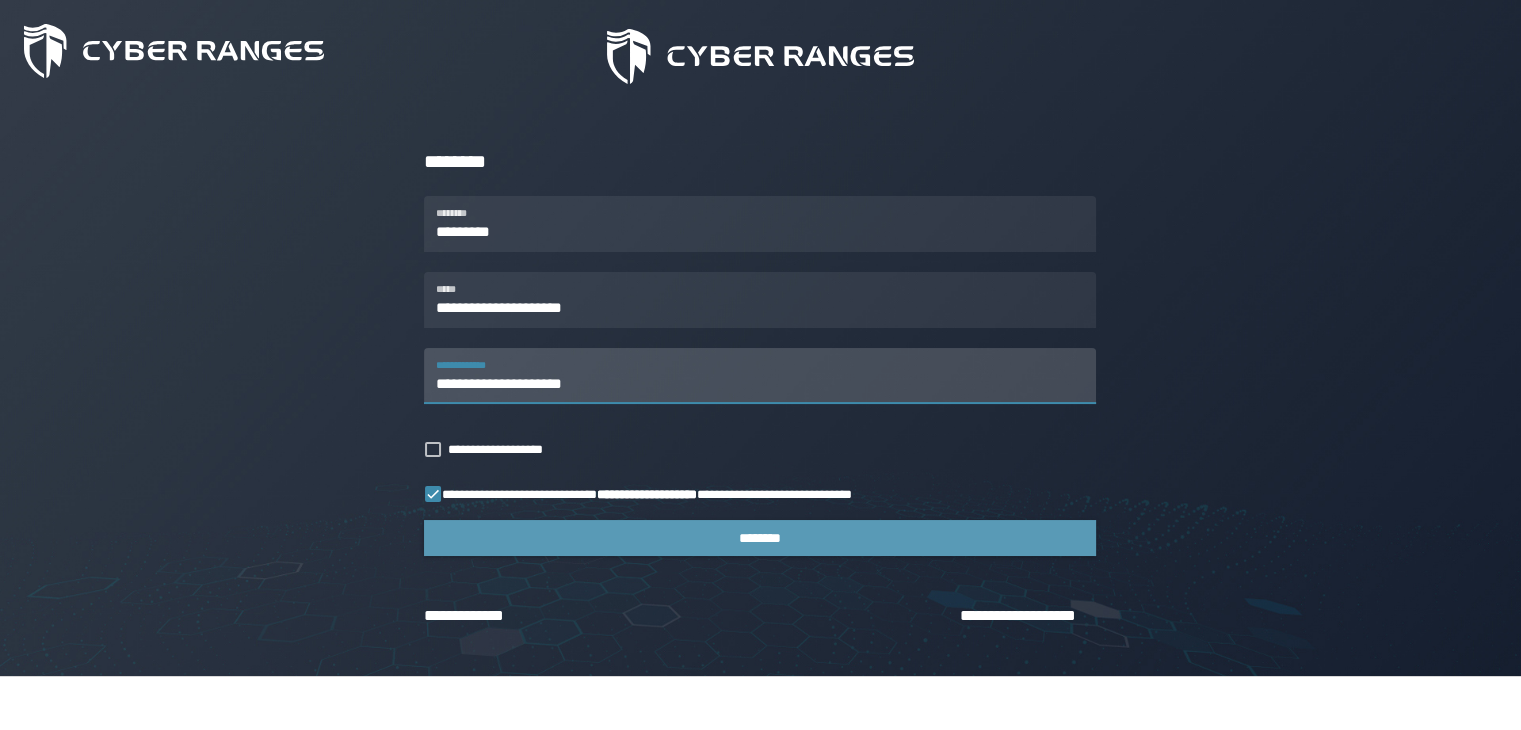 type on "**********" 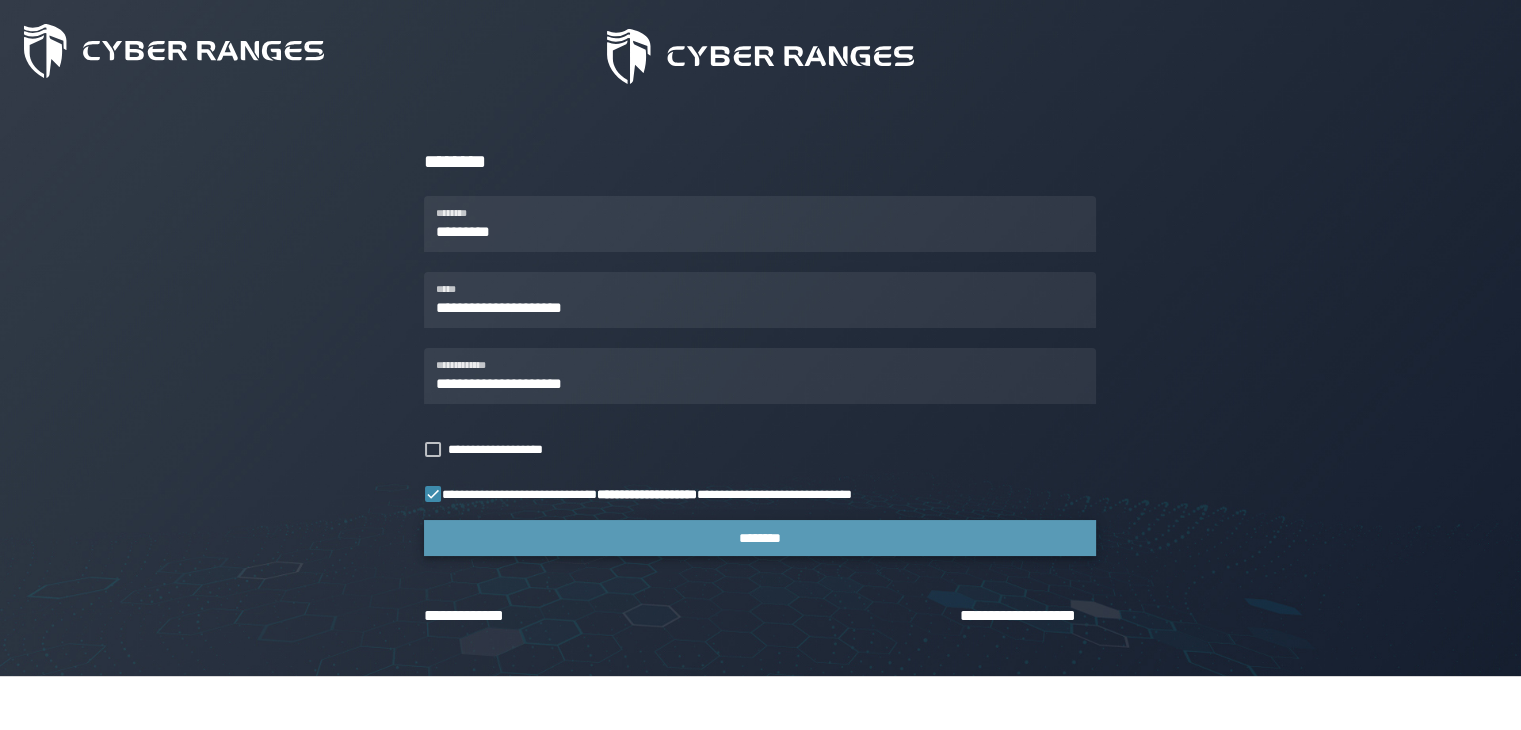 click on "********" at bounding box center [760, 538] 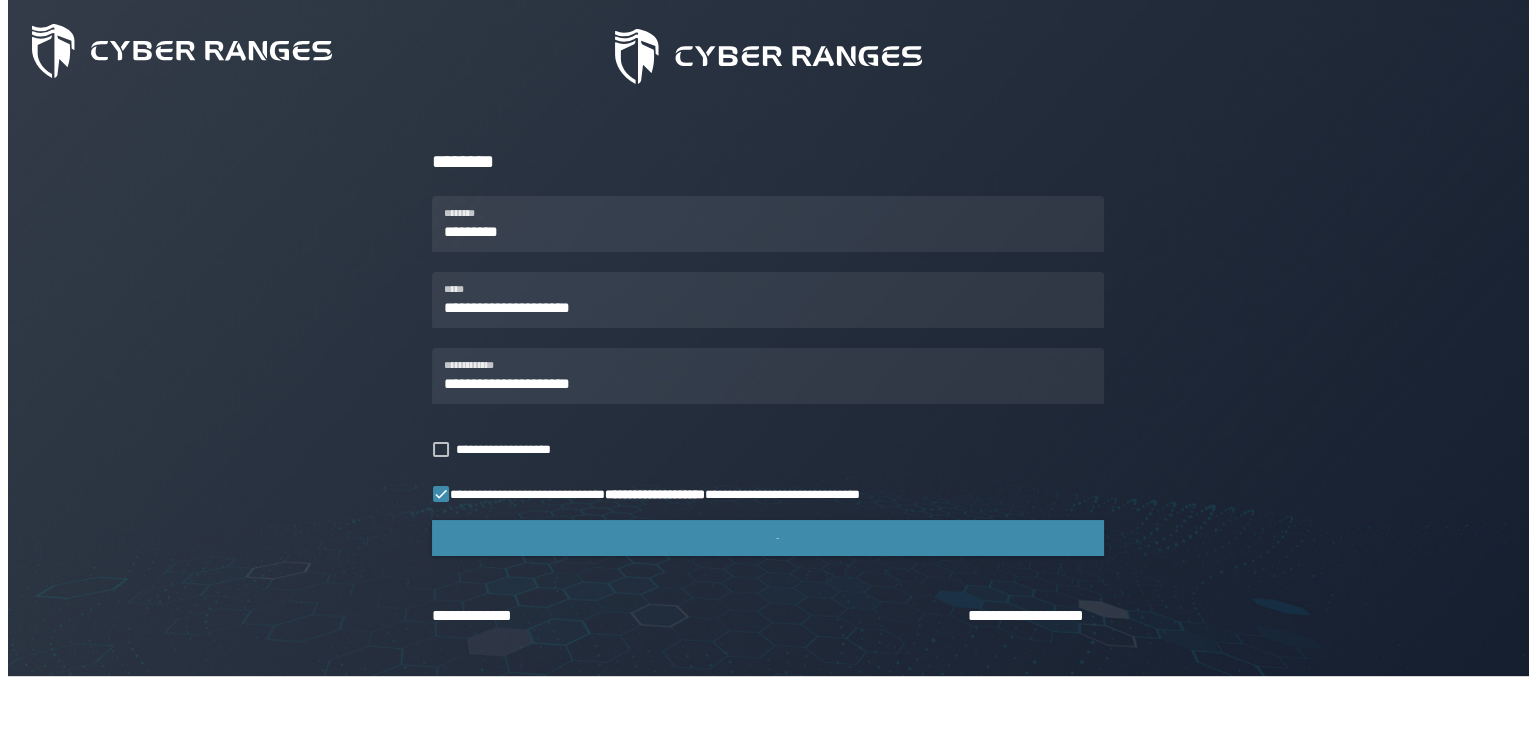 scroll, scrollTop: 0, scrollLeft: 0, axis: both 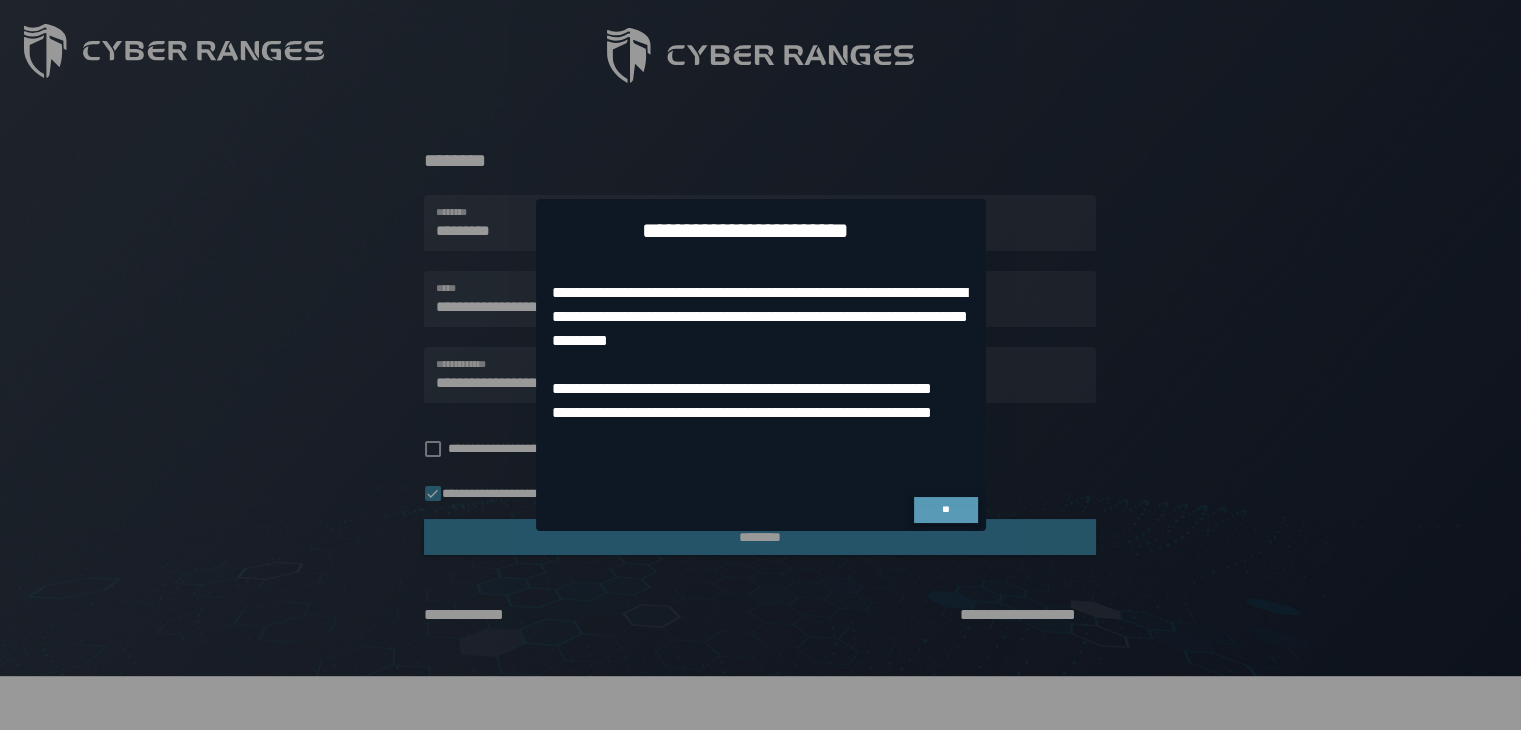 click on "**" at bounding box center (945, 509) 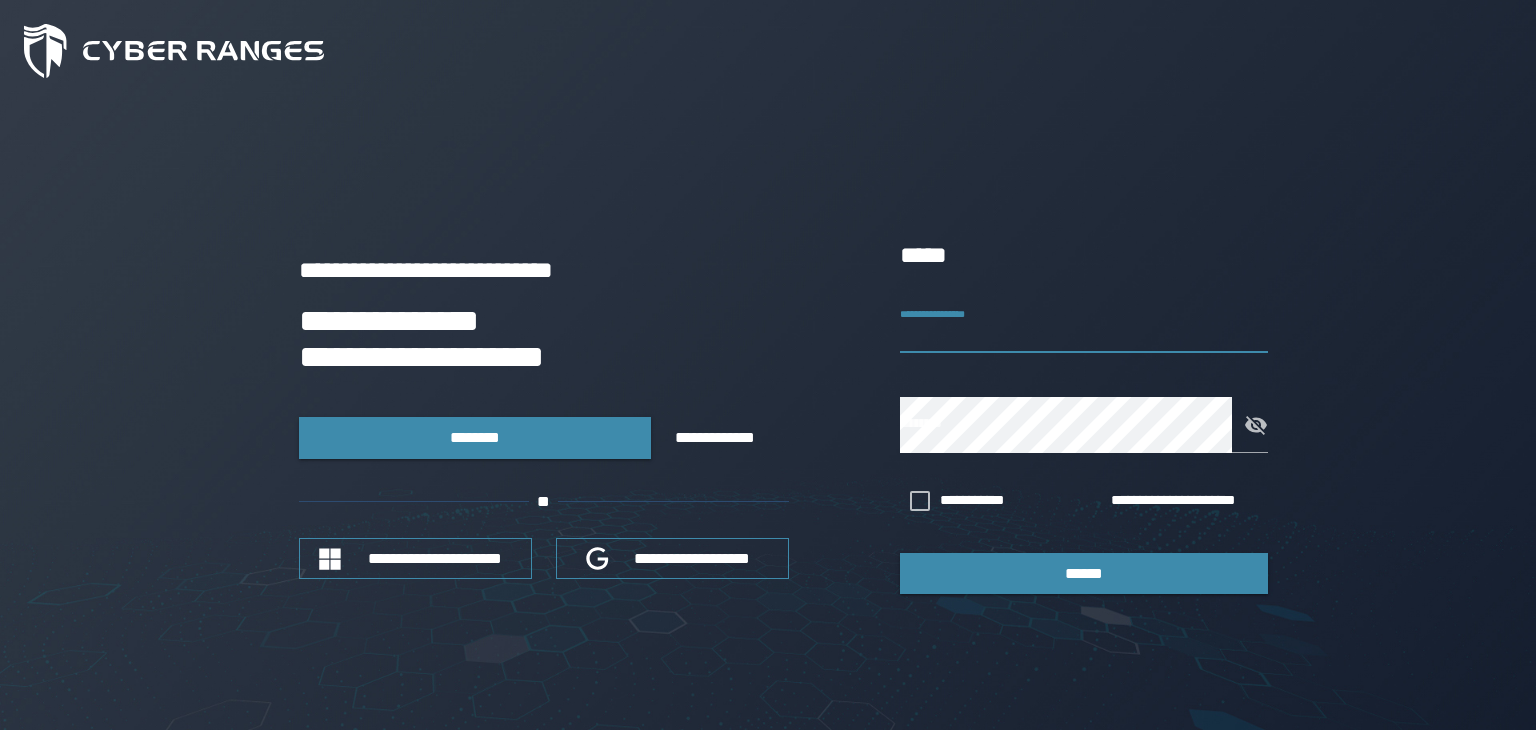 click on "**********" at bounding box center [1084, 325] 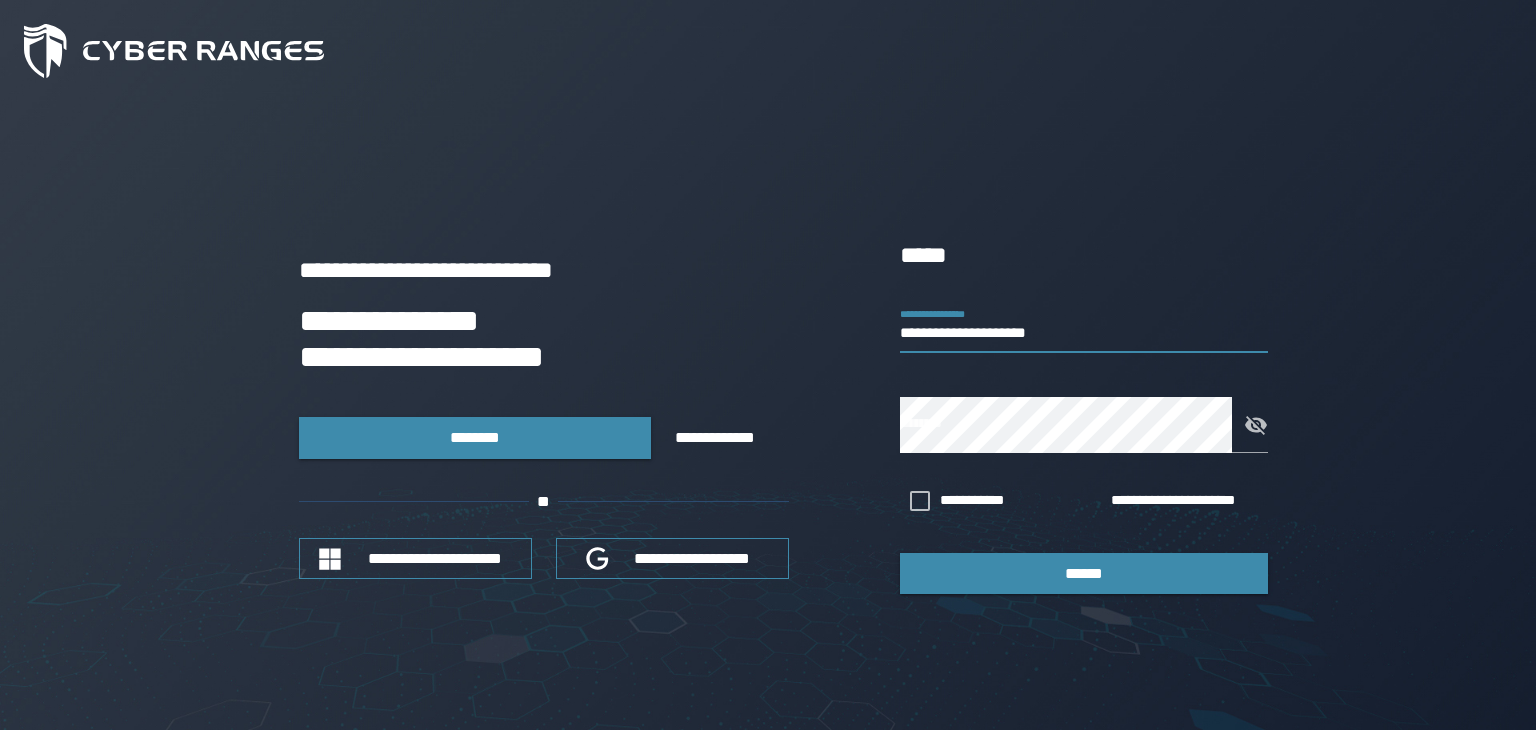 type on "**********" 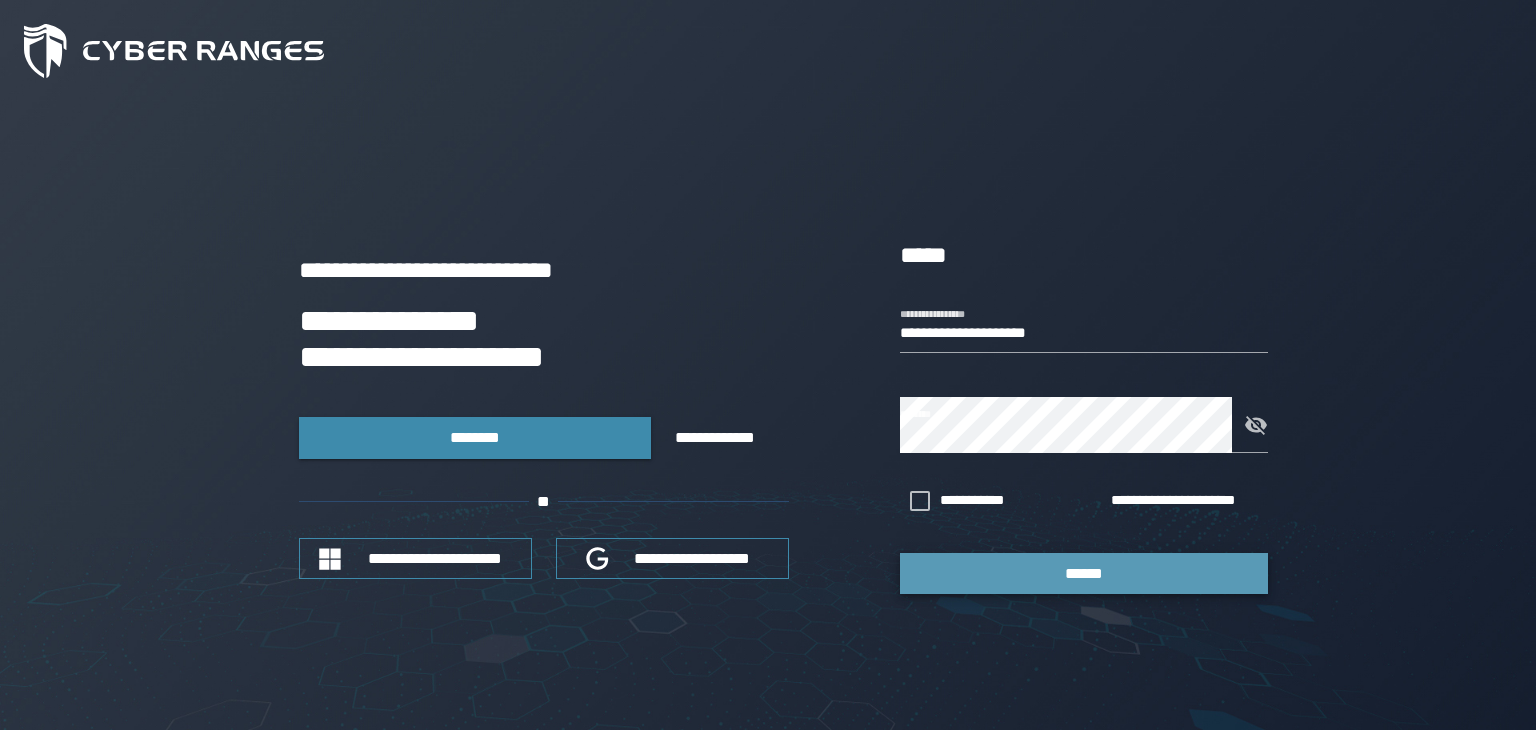 click on "******" at bounding box center [1084, 573] 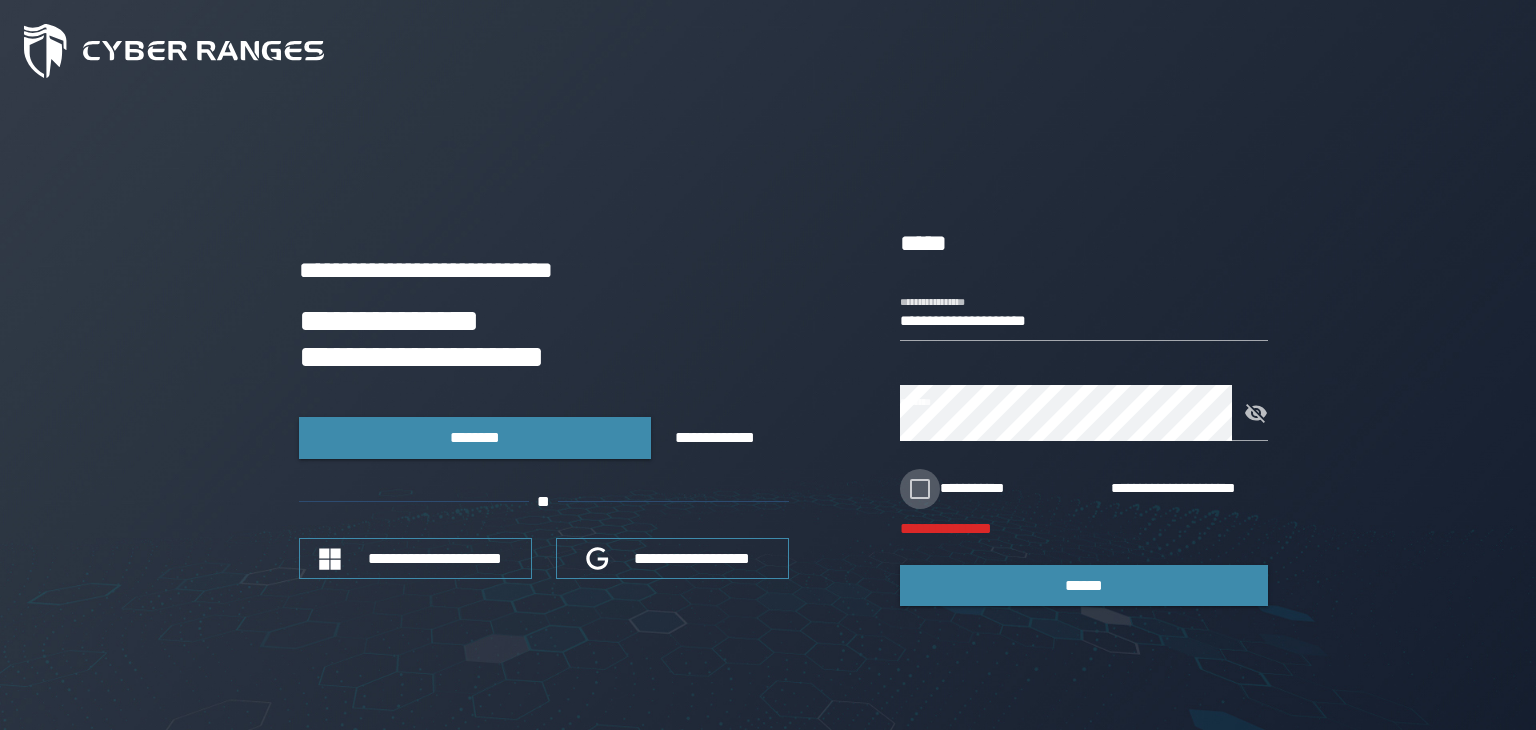 click 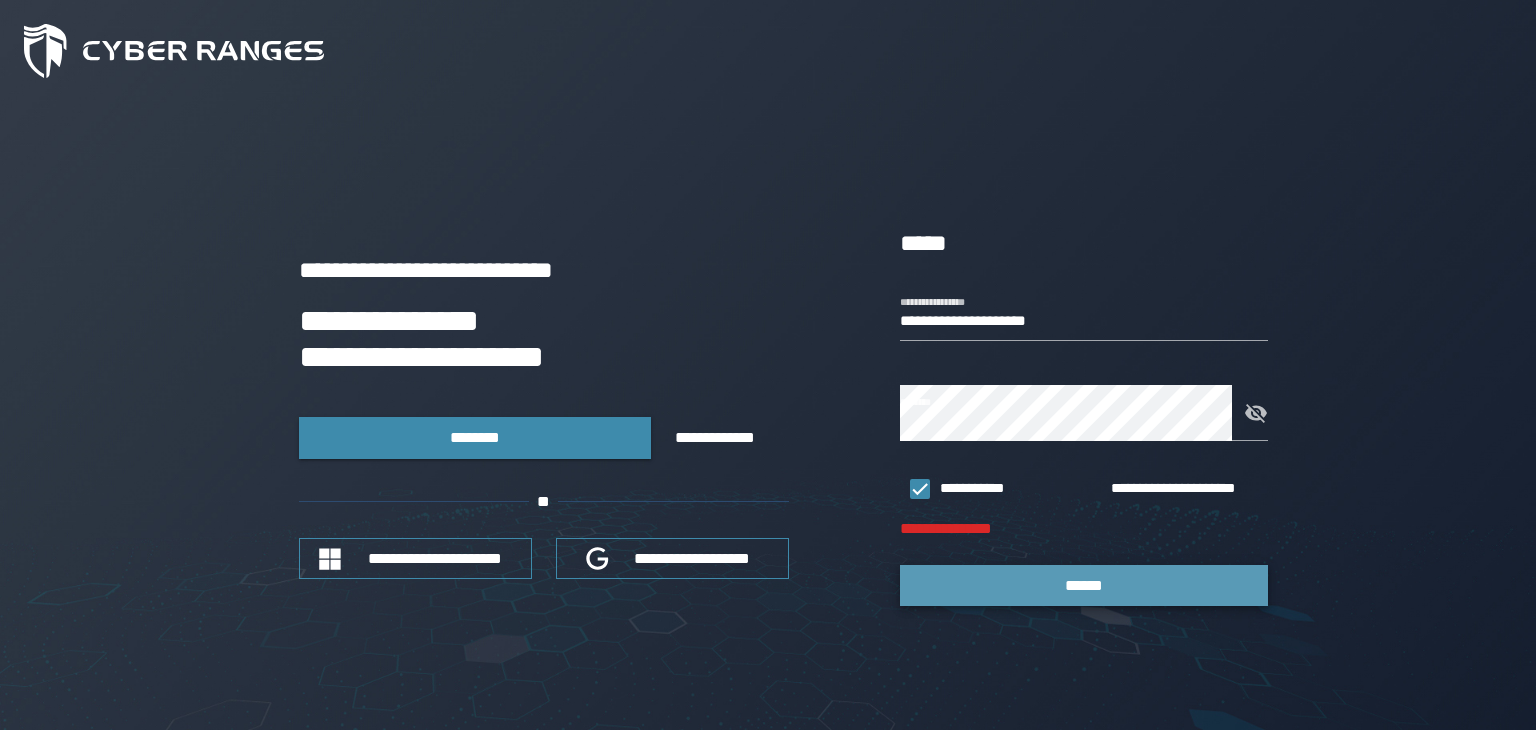 click on "******" at bounding box center [1084, 585] 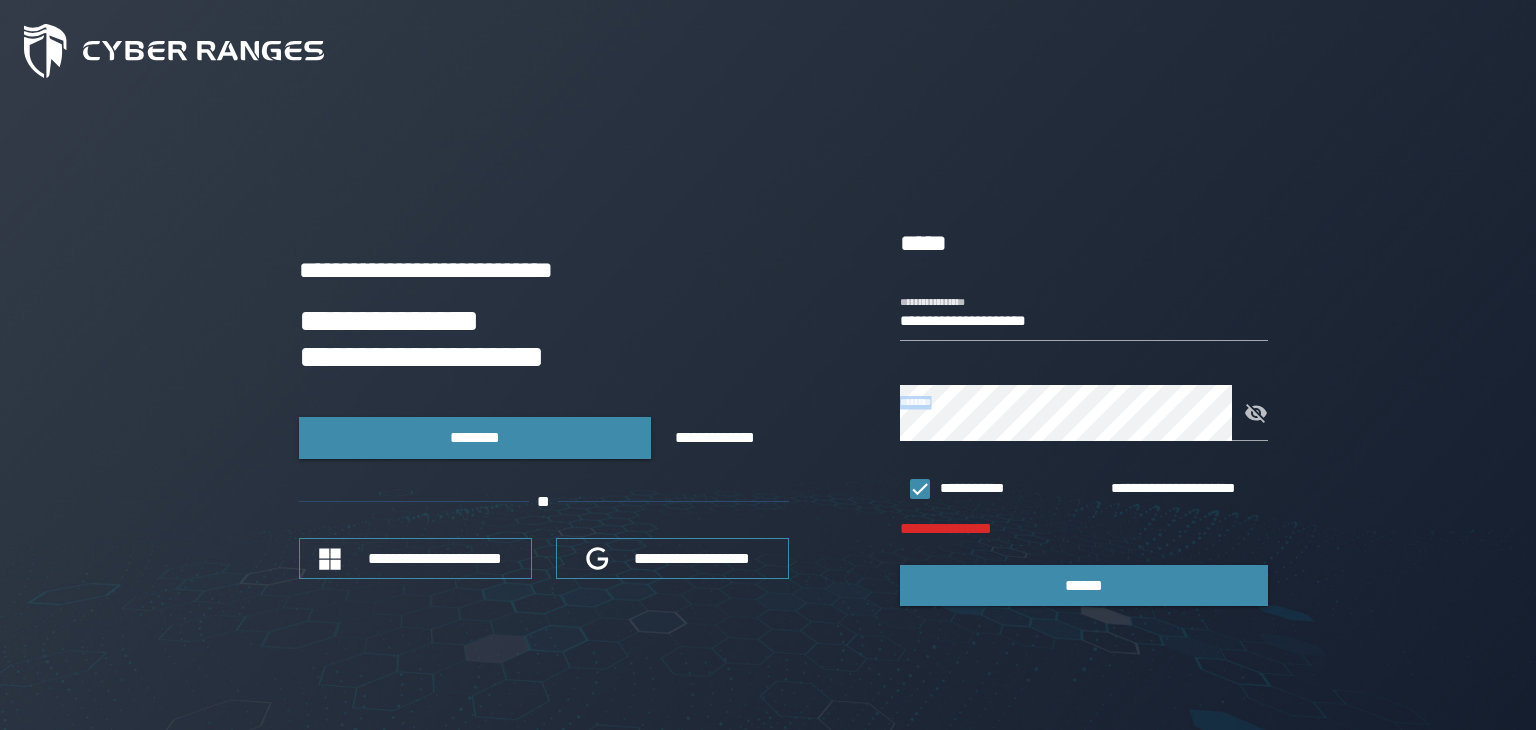 click on "********" at bounding box center (1084, 413) 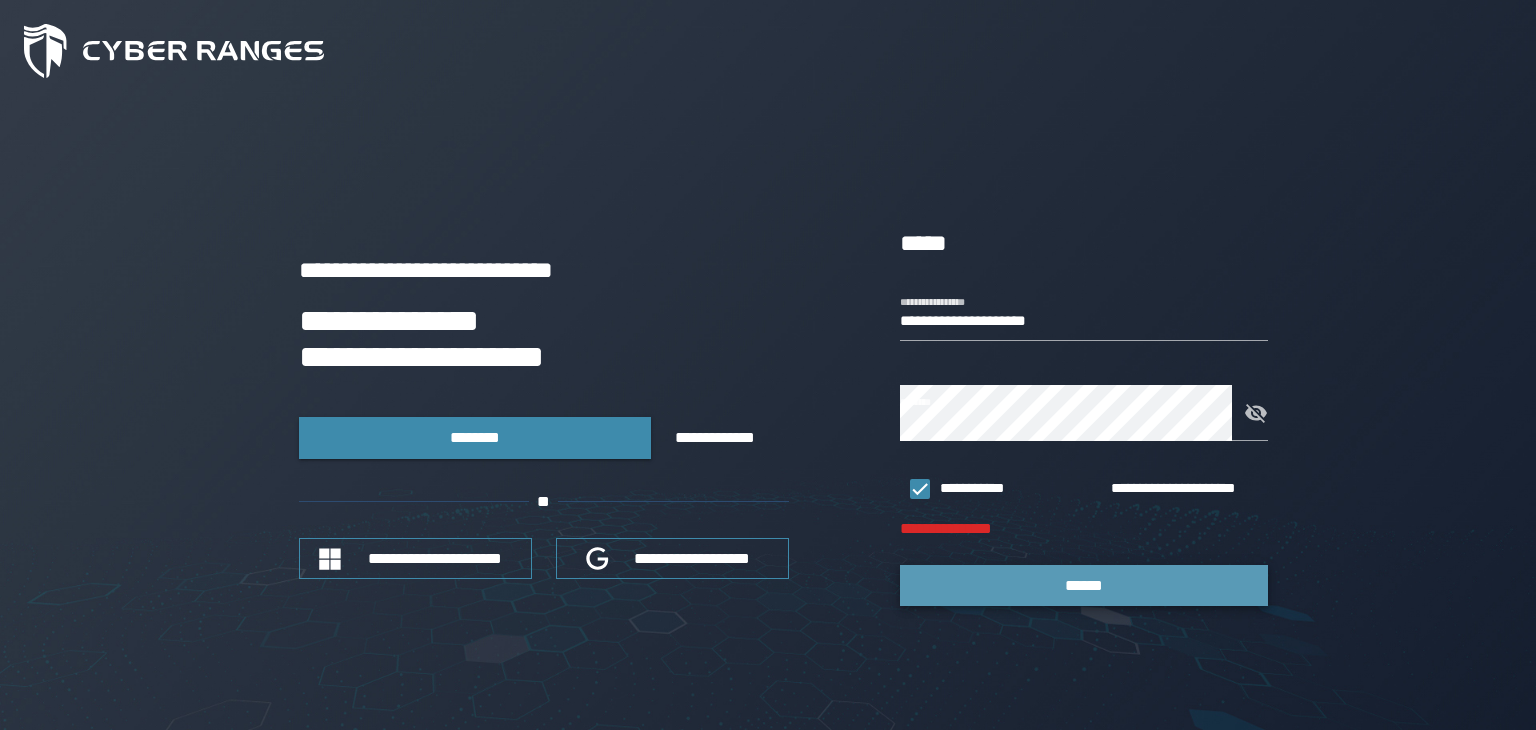 click on "******" at bounding box center [1084, 585] 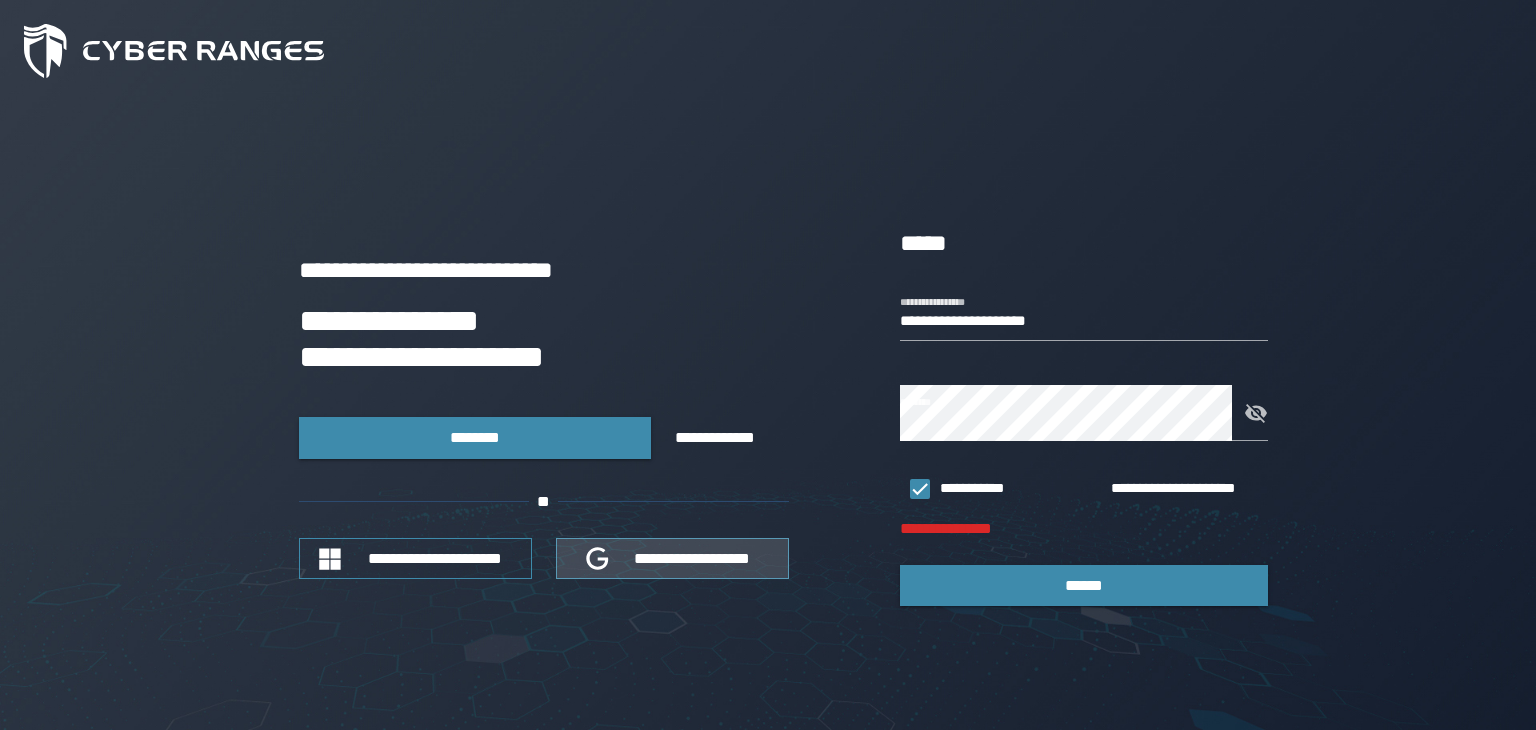 click on "**********" at bounding box center [693, 558] 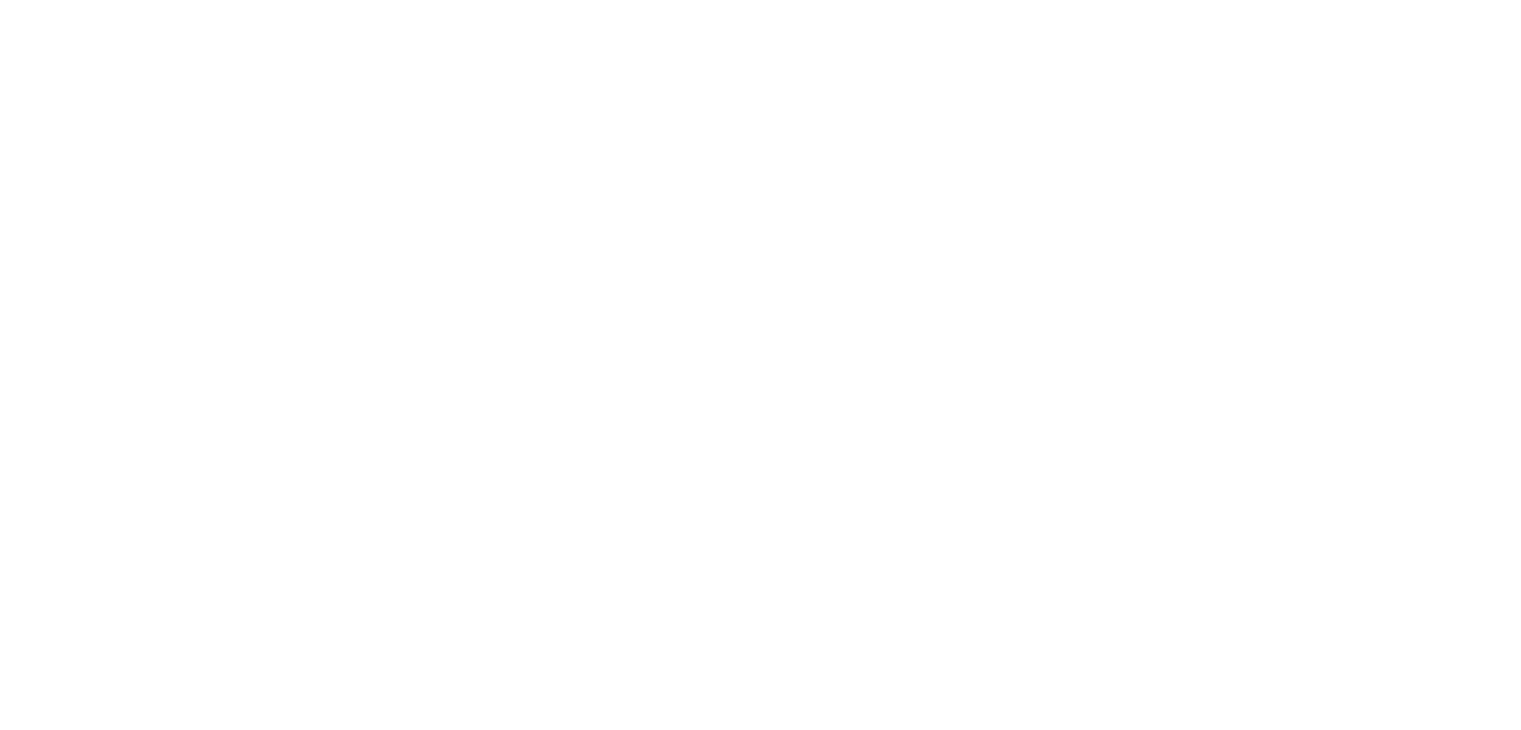 scroll, scrollTop: 0, scrollLeft: 0, axis: both 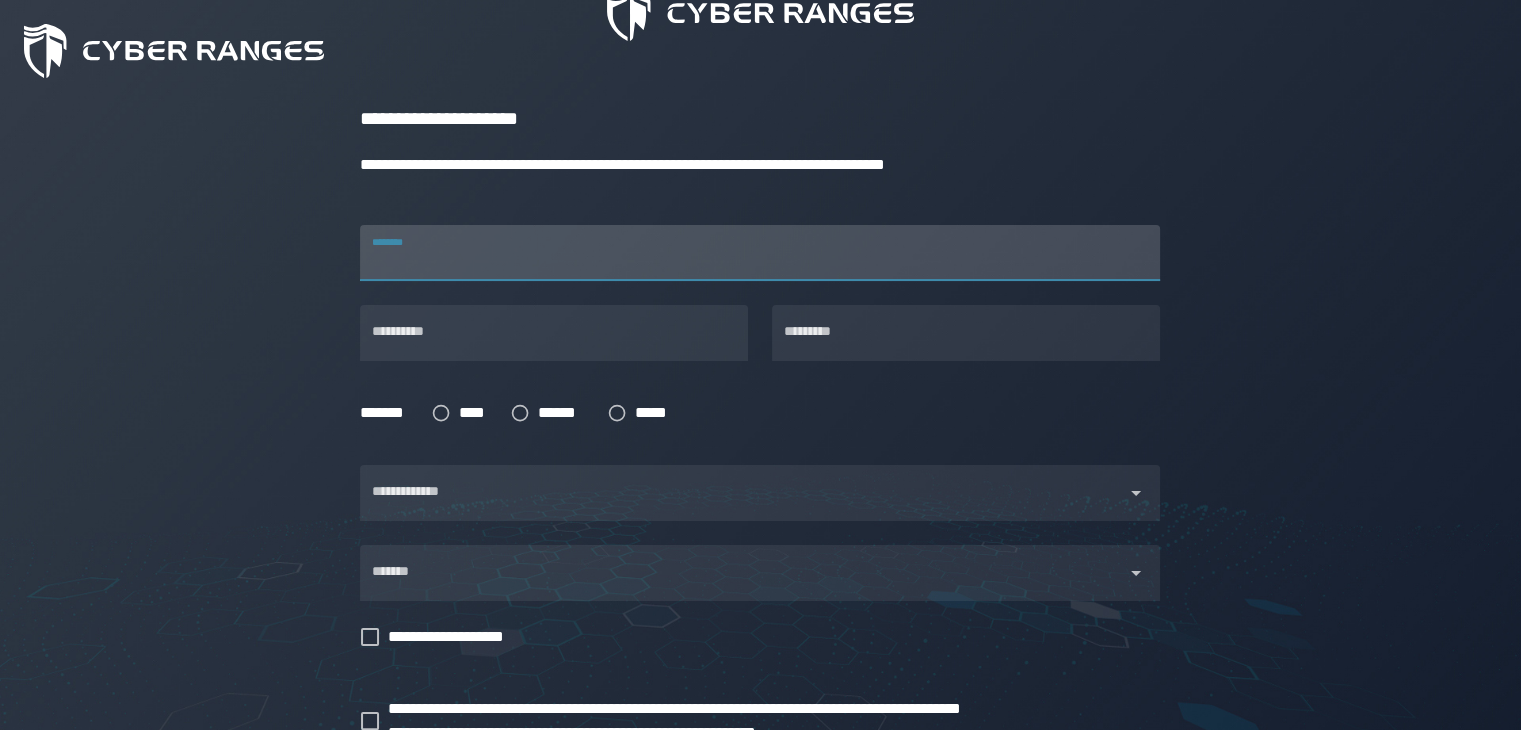 click on "********" at bounding box center [760, 253] 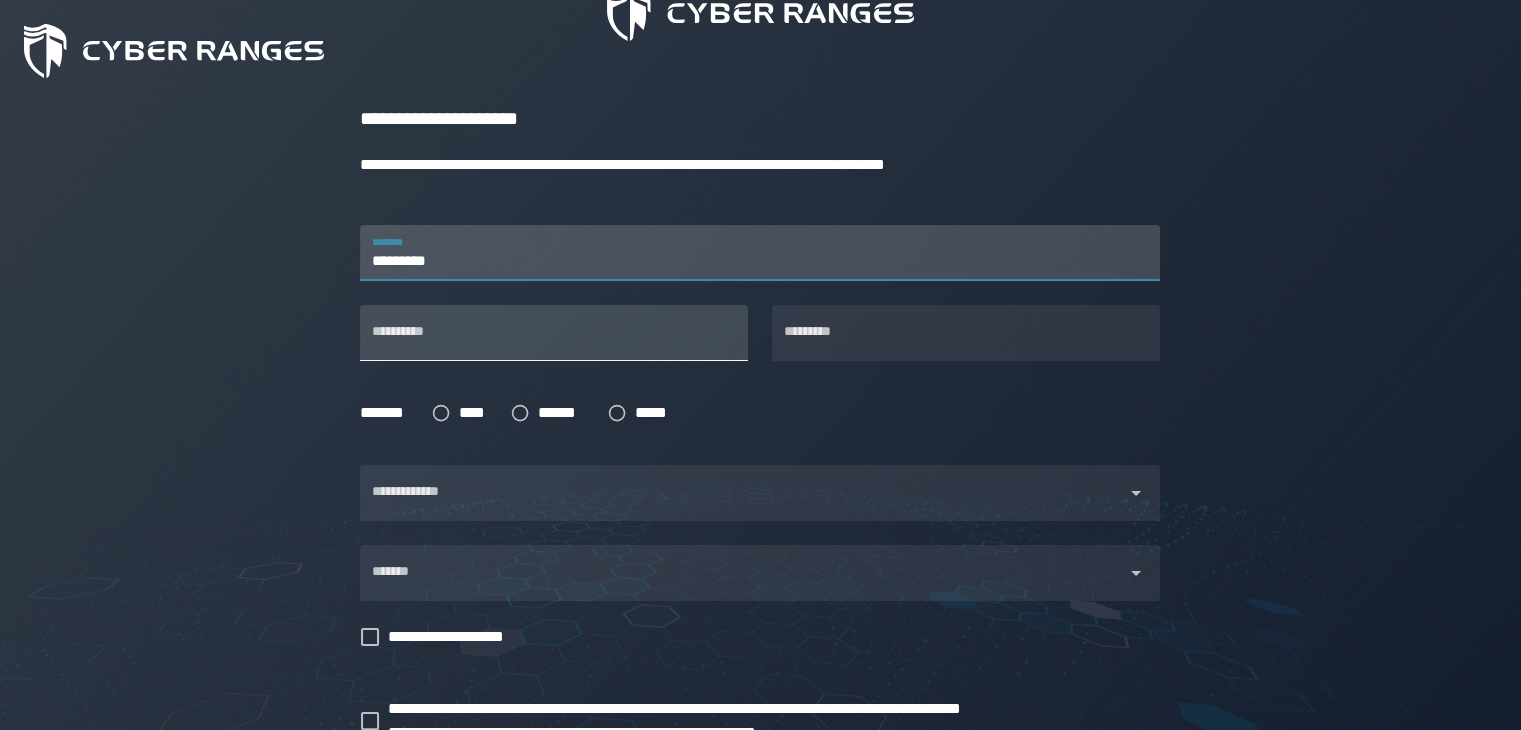 type on "*********" 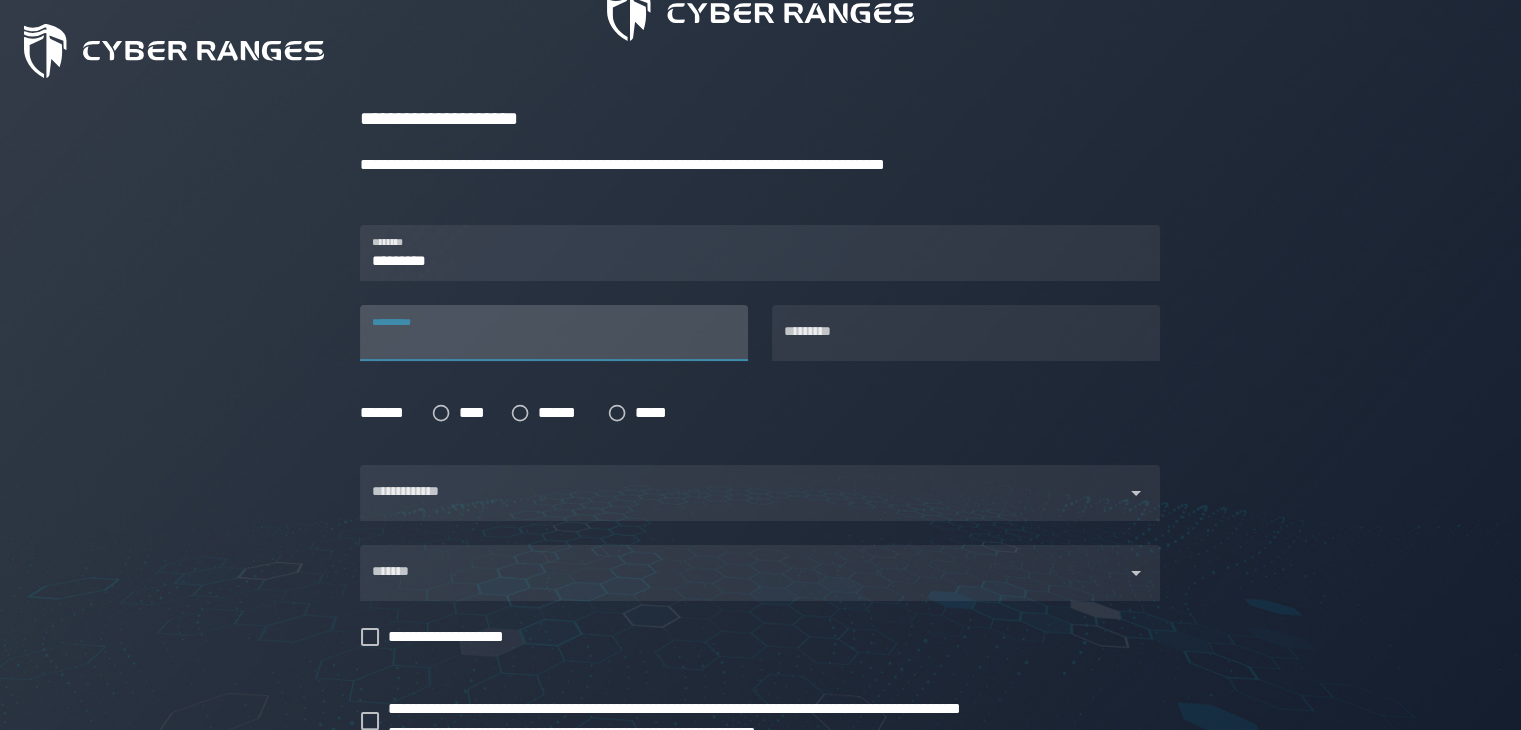 click on "**********" at bounding box center (554, 333) 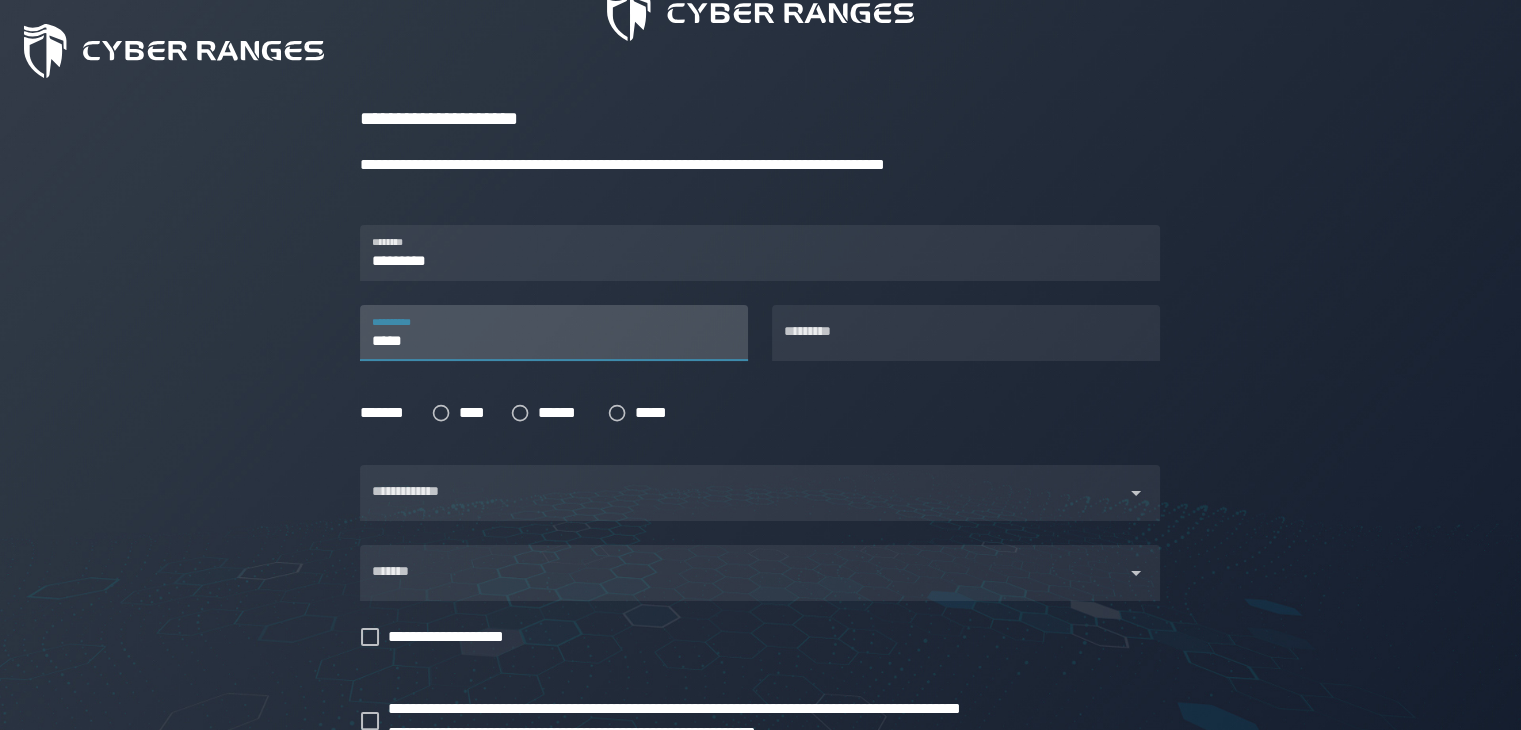 type on "****" 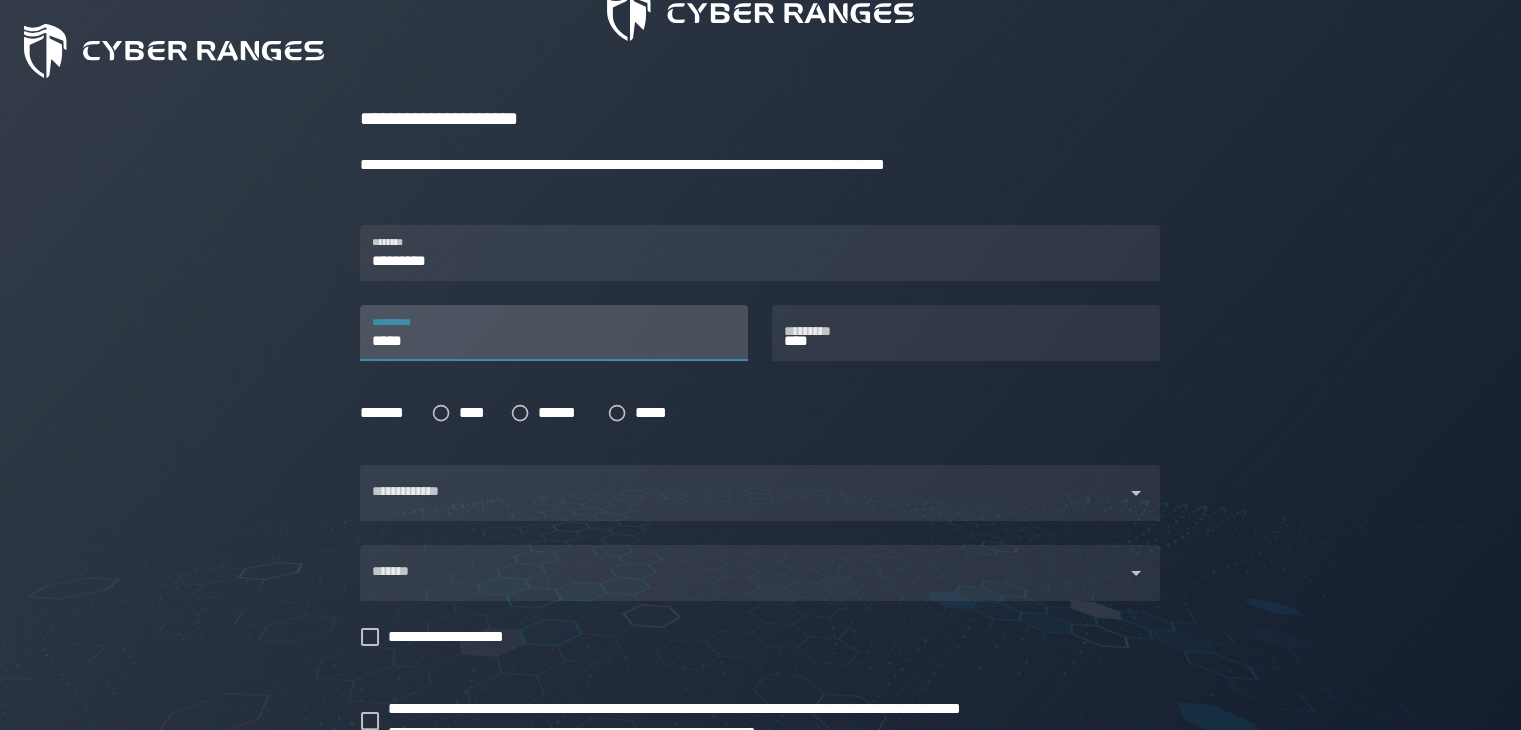 type on "*****" 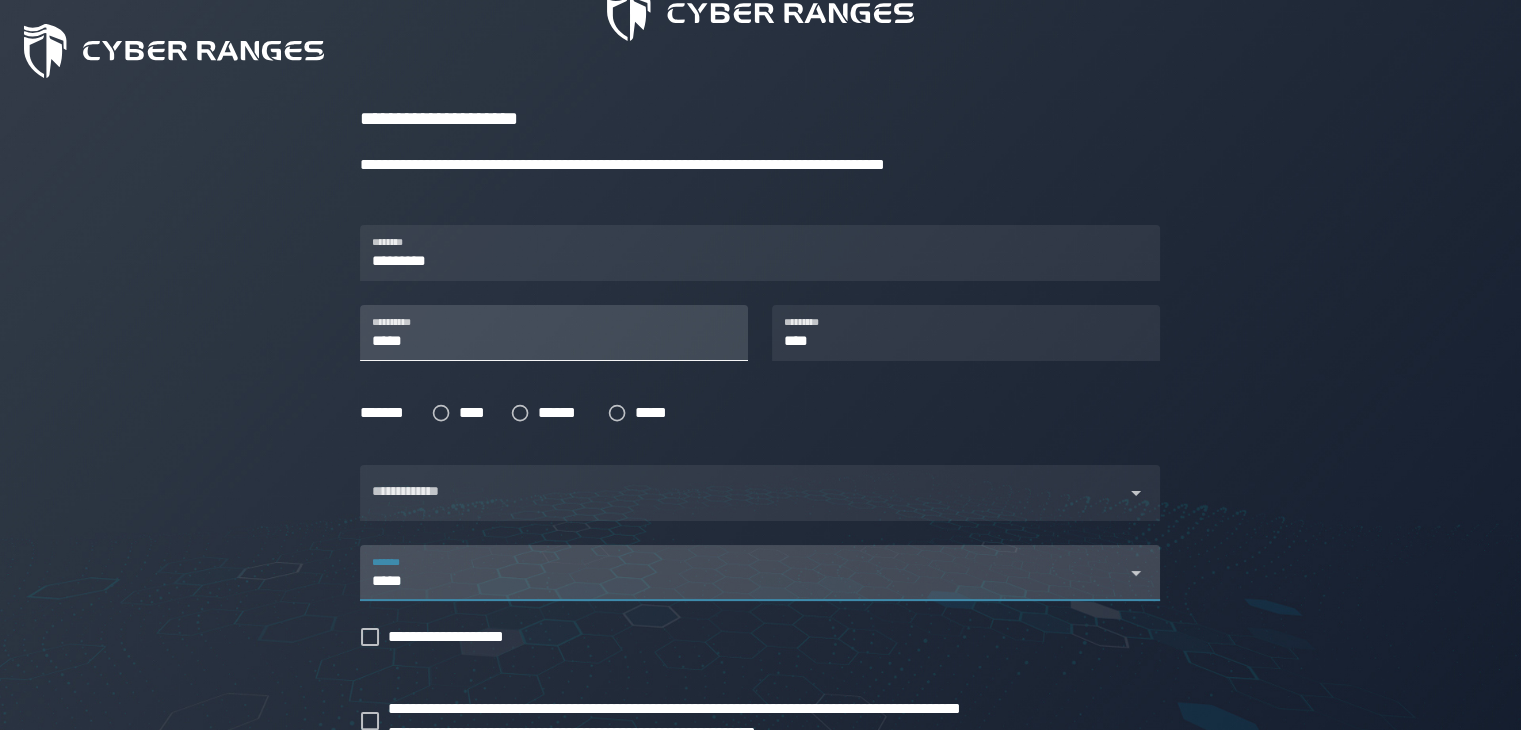 type on "*****" 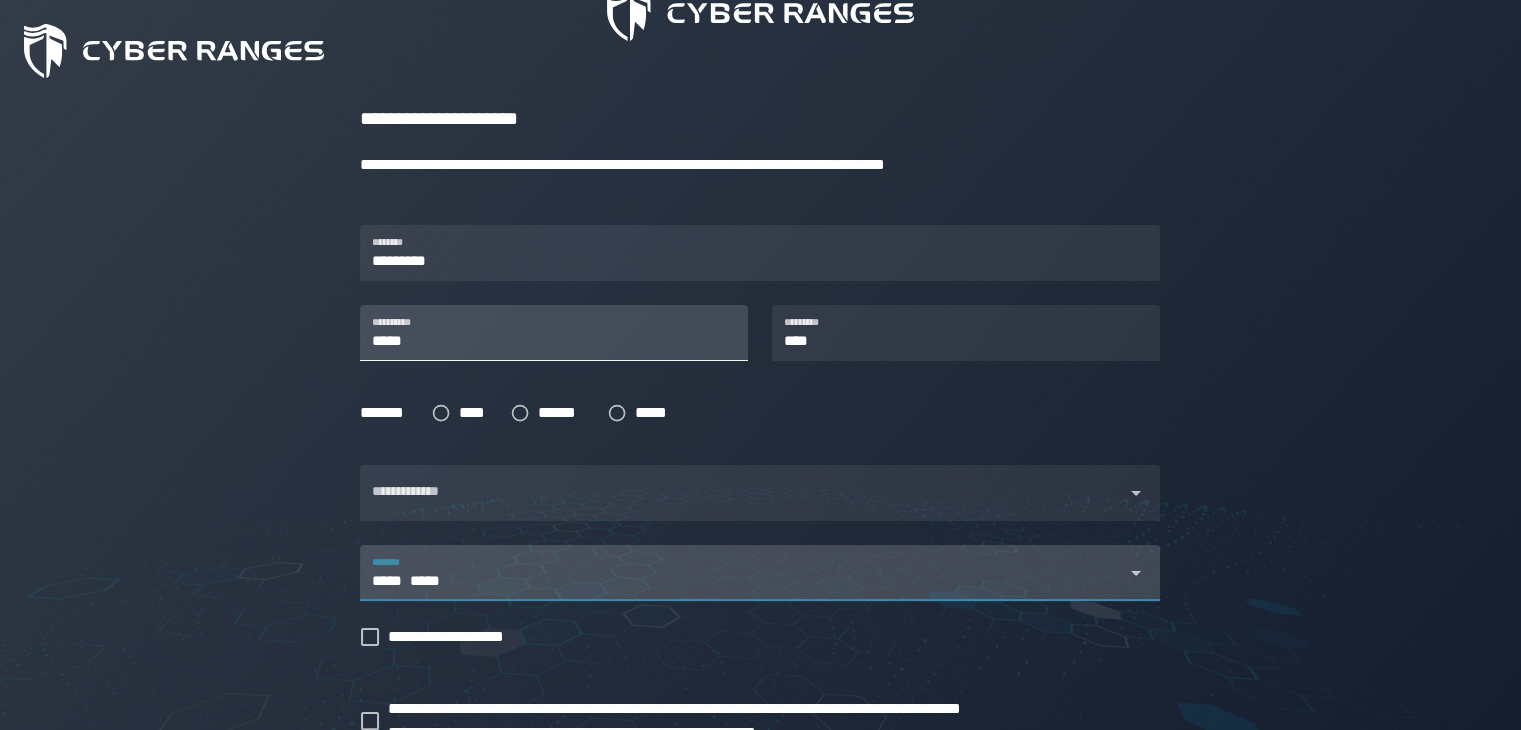 type 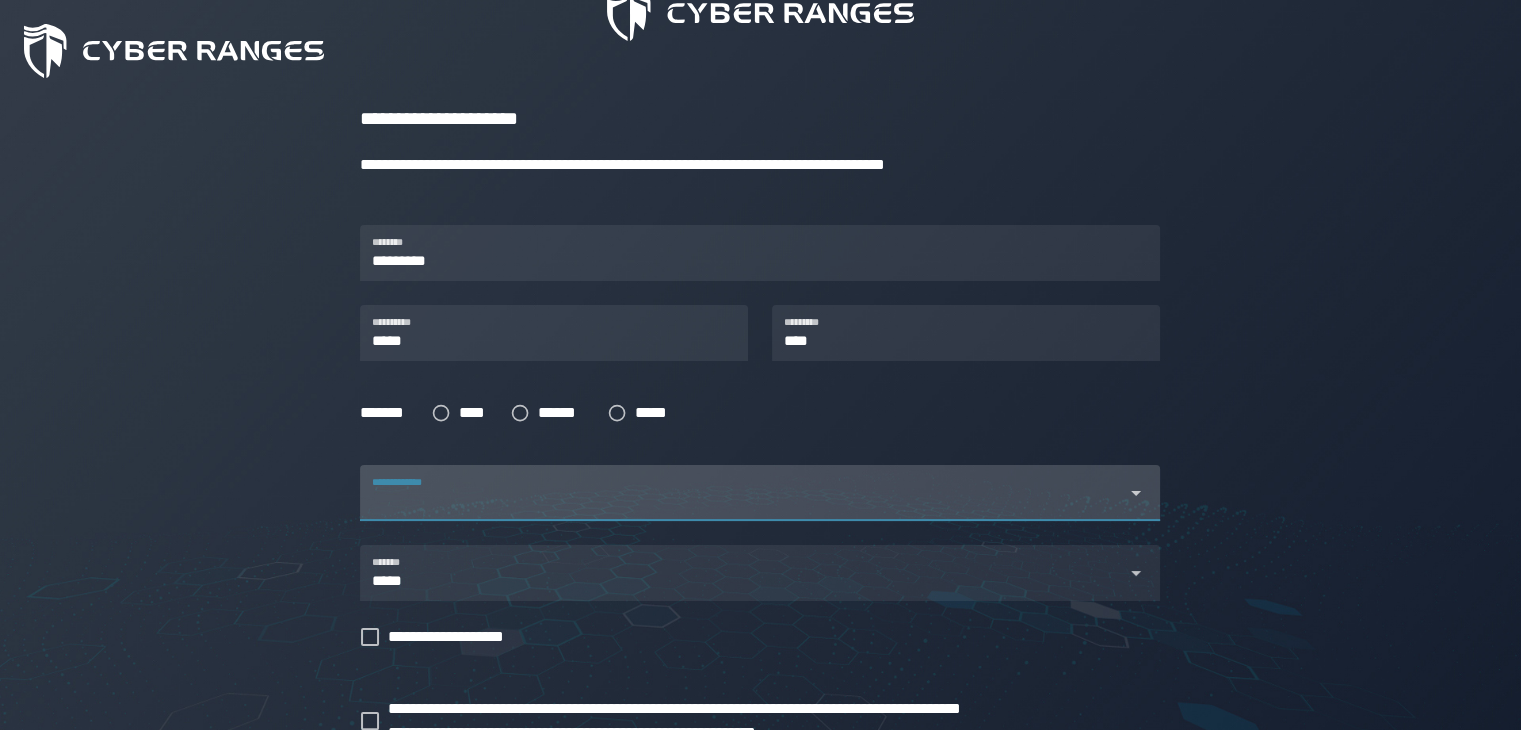 click at bounding box center (742, 505) 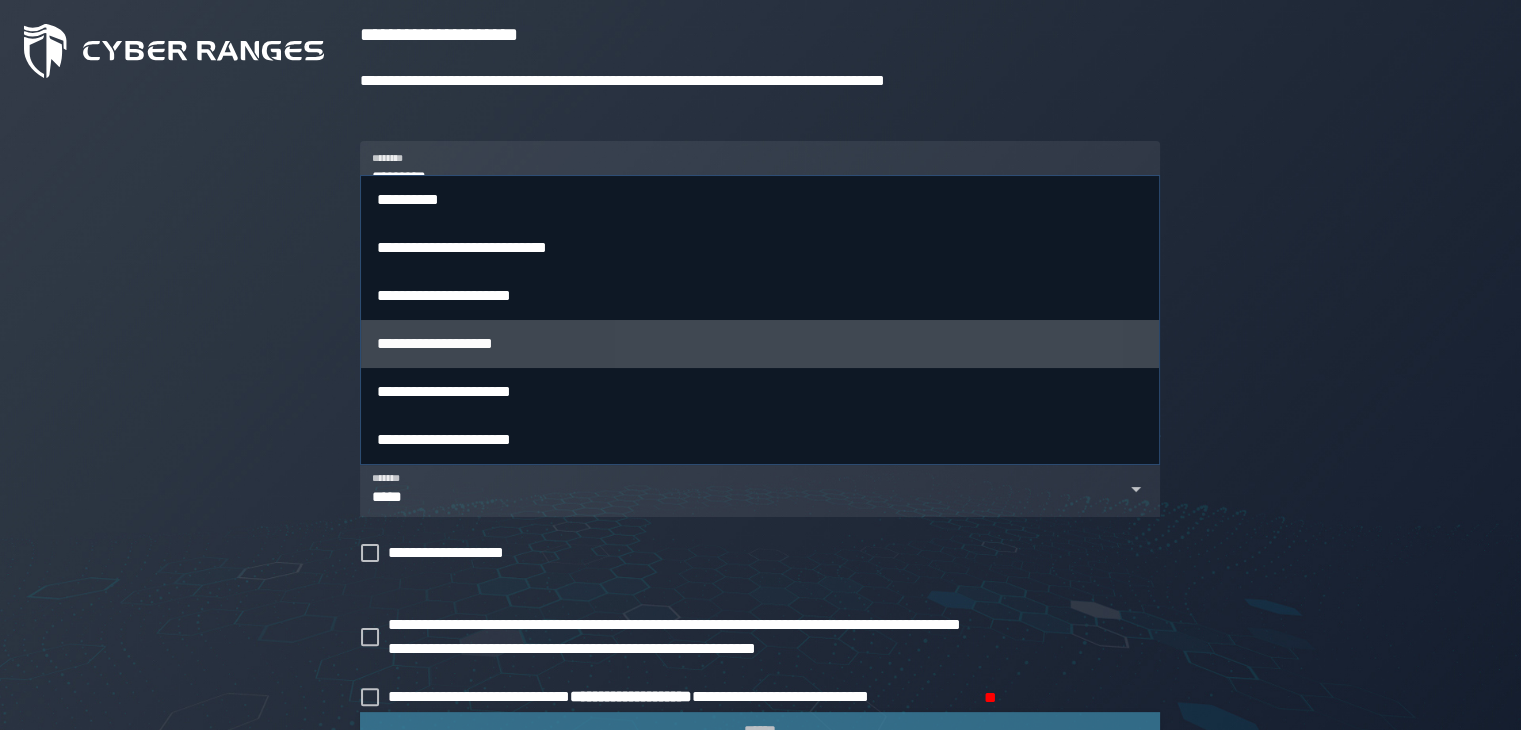 scroll, scrollTop: 322, scrollLeft: 0, axis: vertical 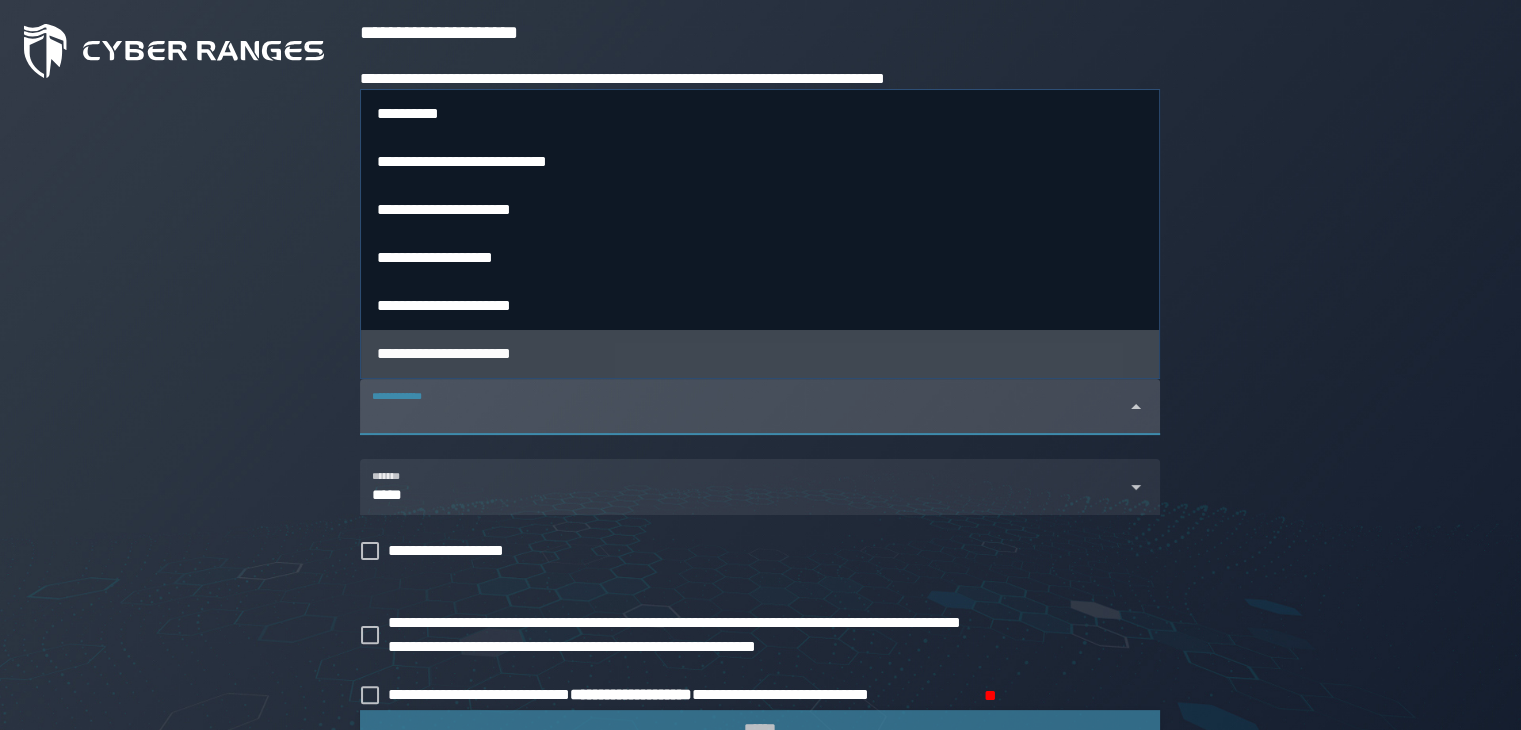 click on "**********" at bounding box center (444, 353) 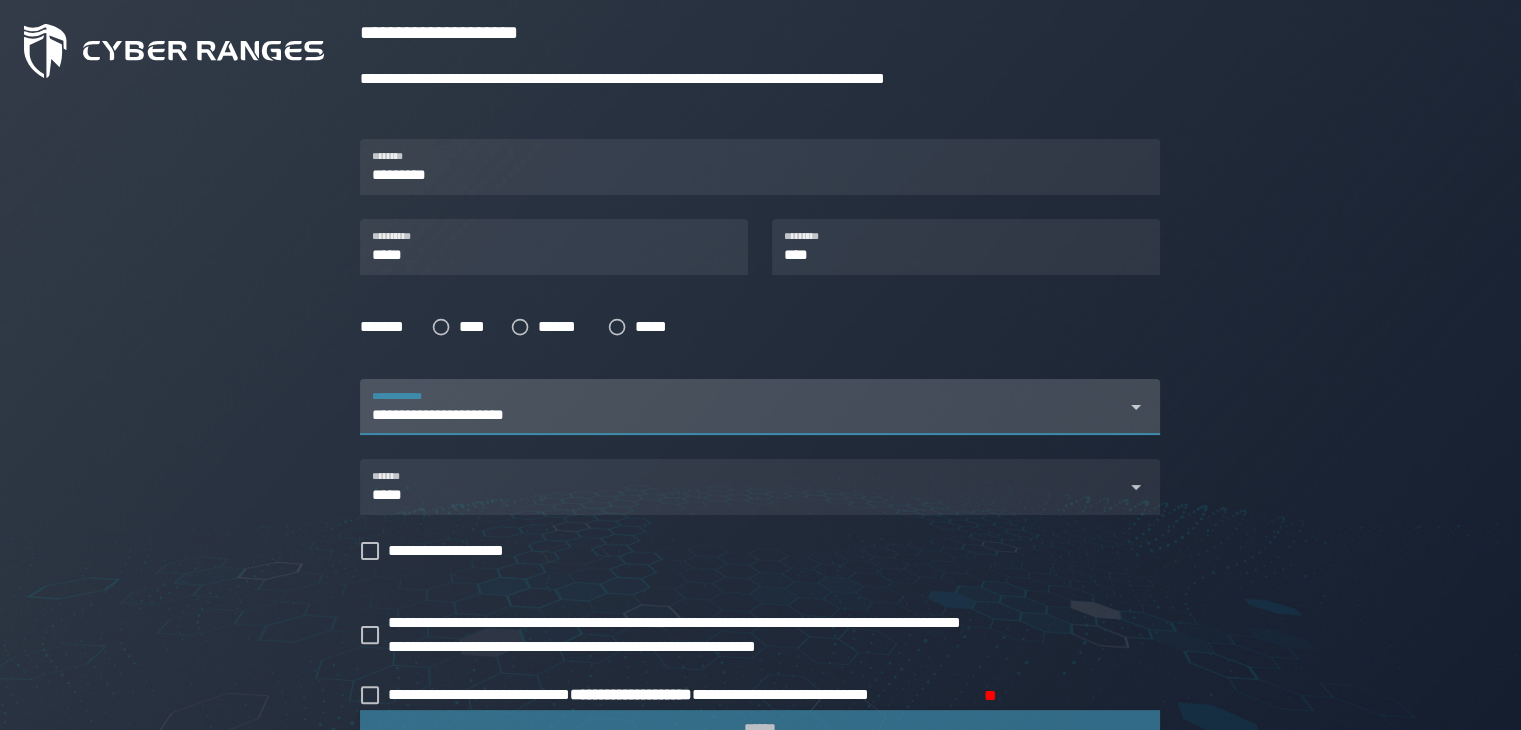 click on "**********" at bounding box center (742, 407) 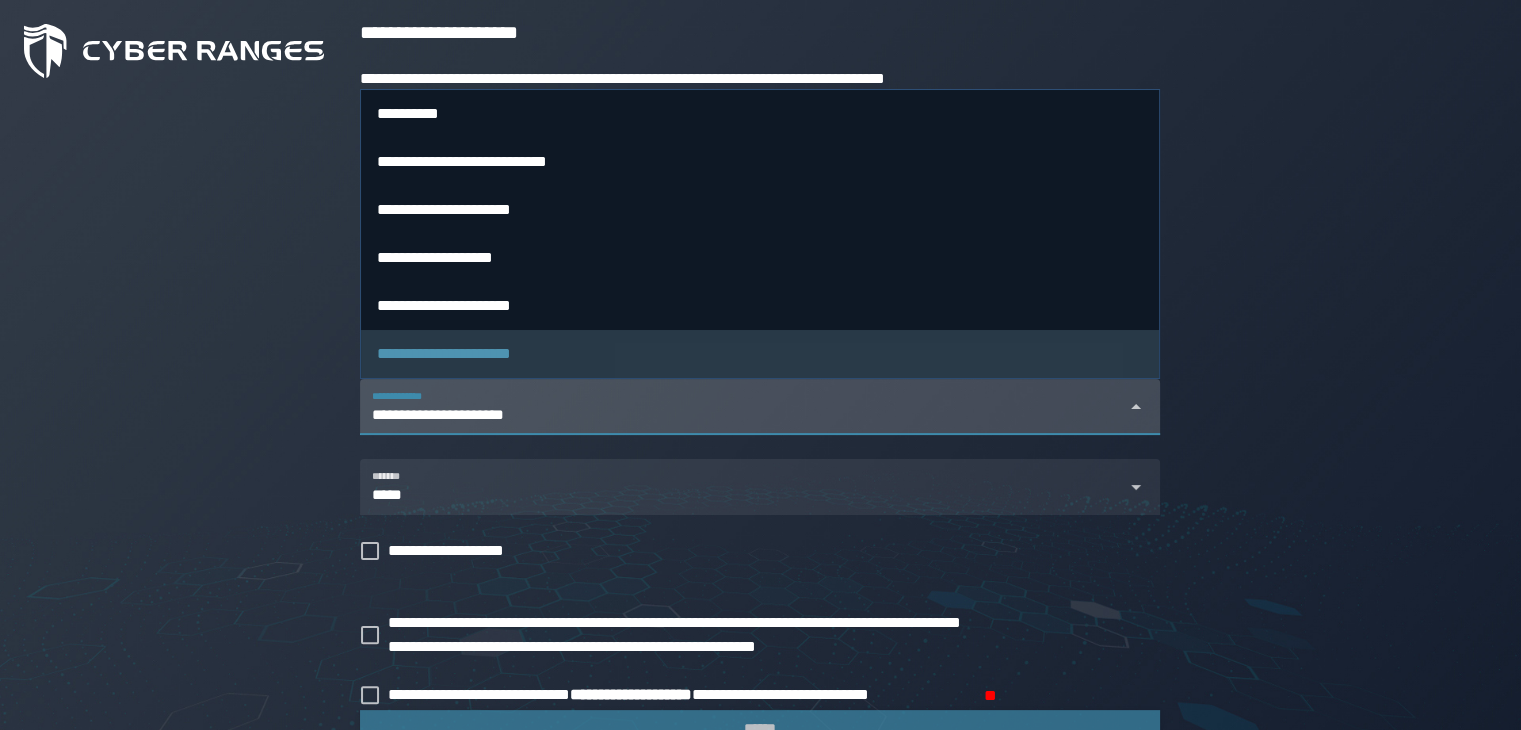 click on "**********" at bounding box center [742, 407] 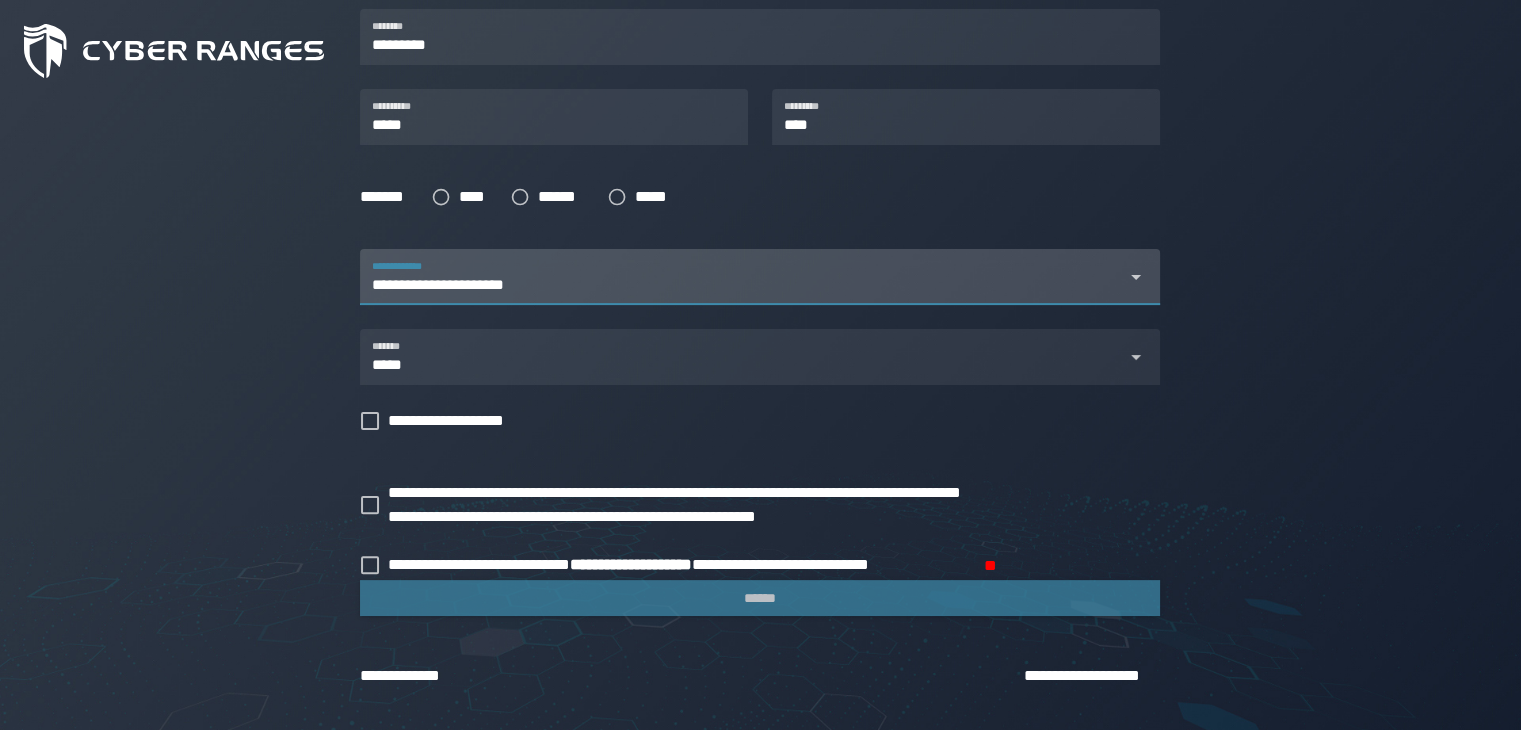 scroll, scrollTop: 454, scrollLeft: 0, axis: vertical 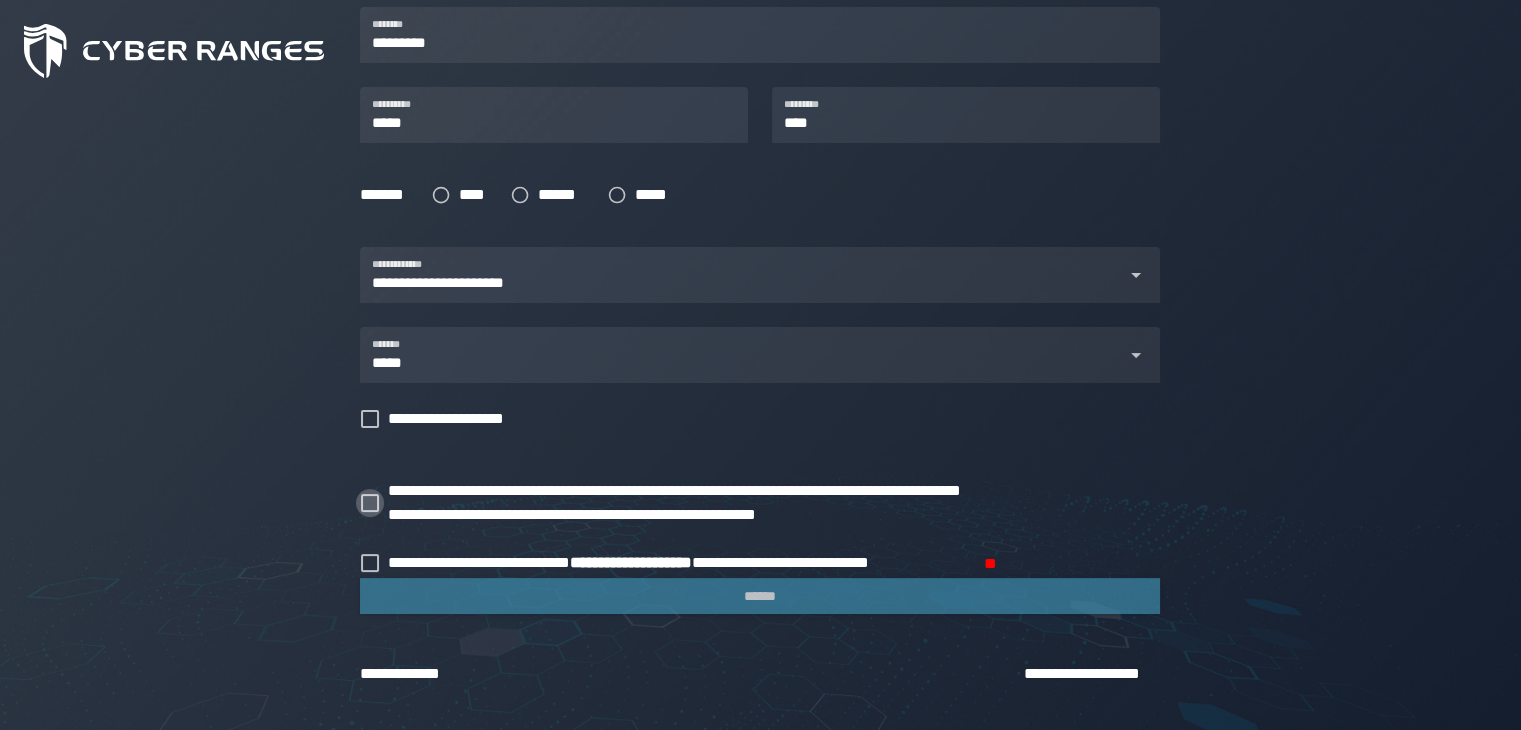 click at bounding box center (370, 503) 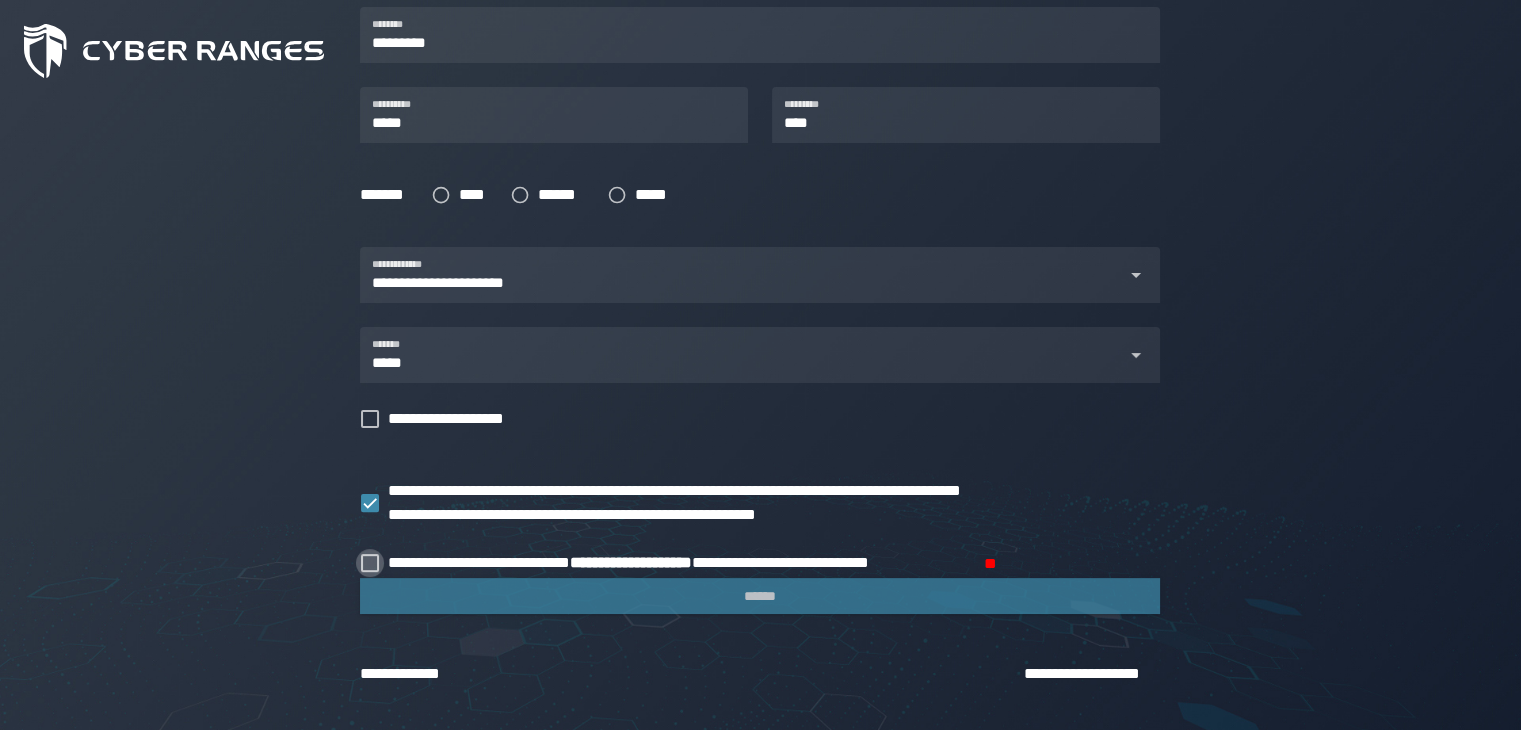 click 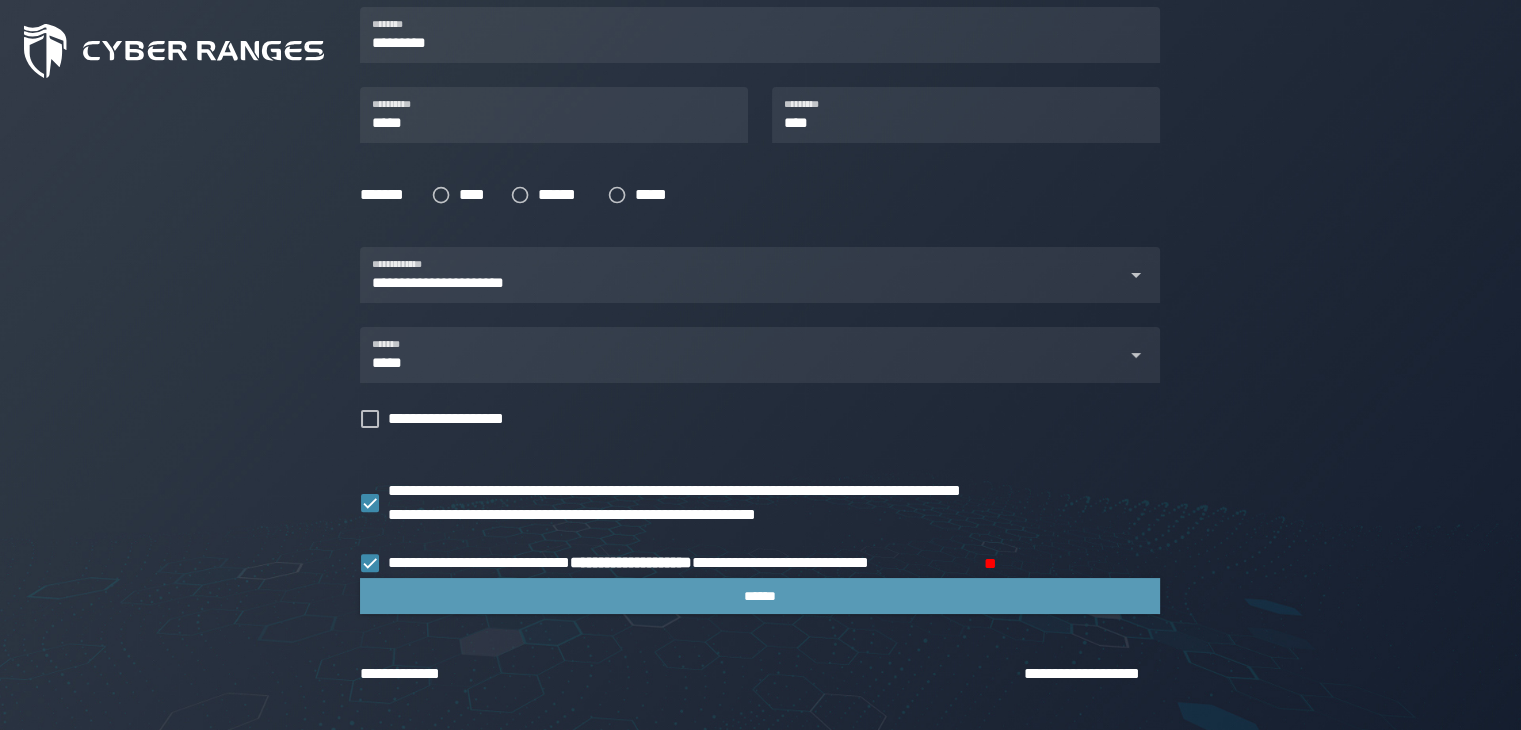 scroll, scrollTop: 522, scrollLeft: 0, axis: vertical 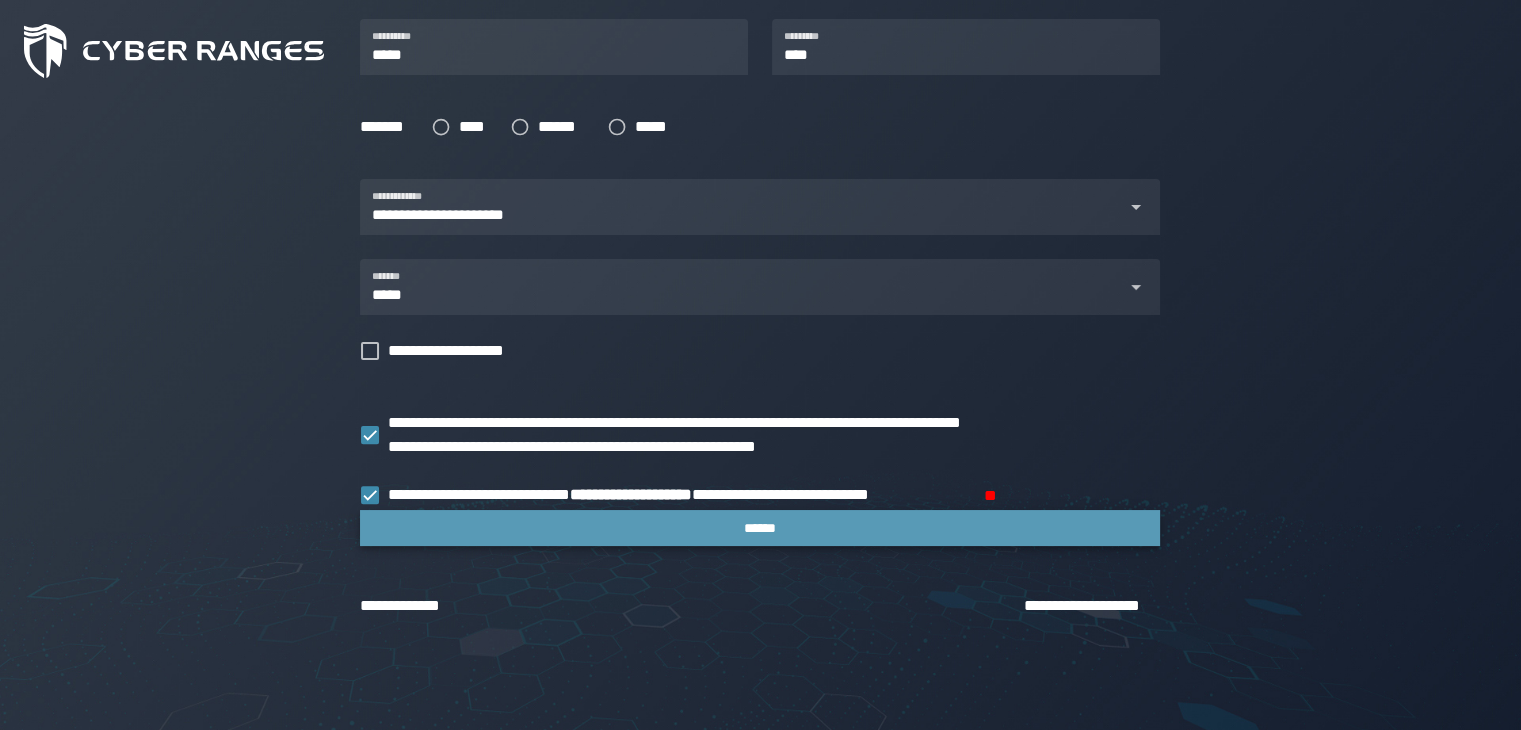 click on "******" at bounding box center [760, 528] 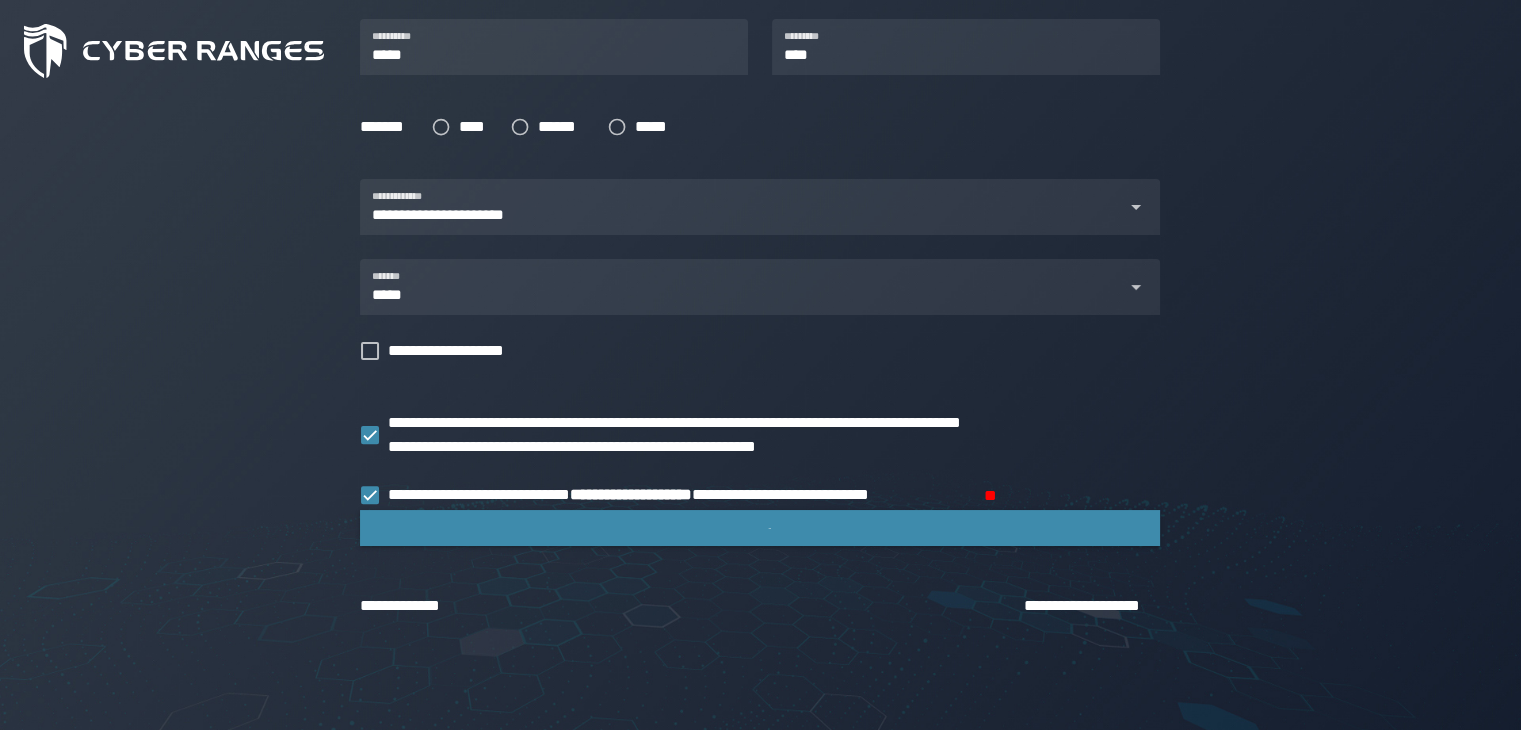 scroll, scrollTop: 0, scrollLeft: 0, axis: both 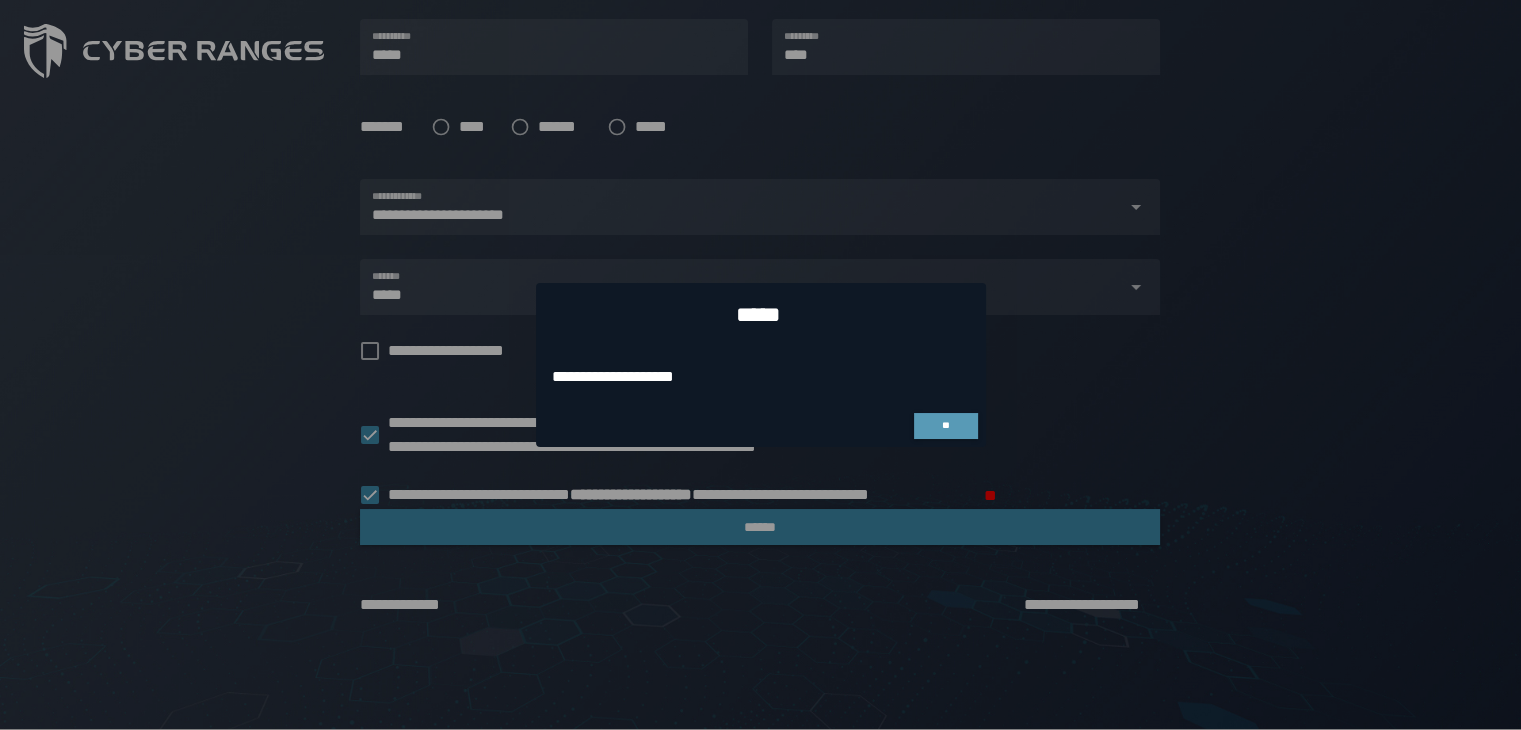 click on "**" at bounding box center [946, 426] 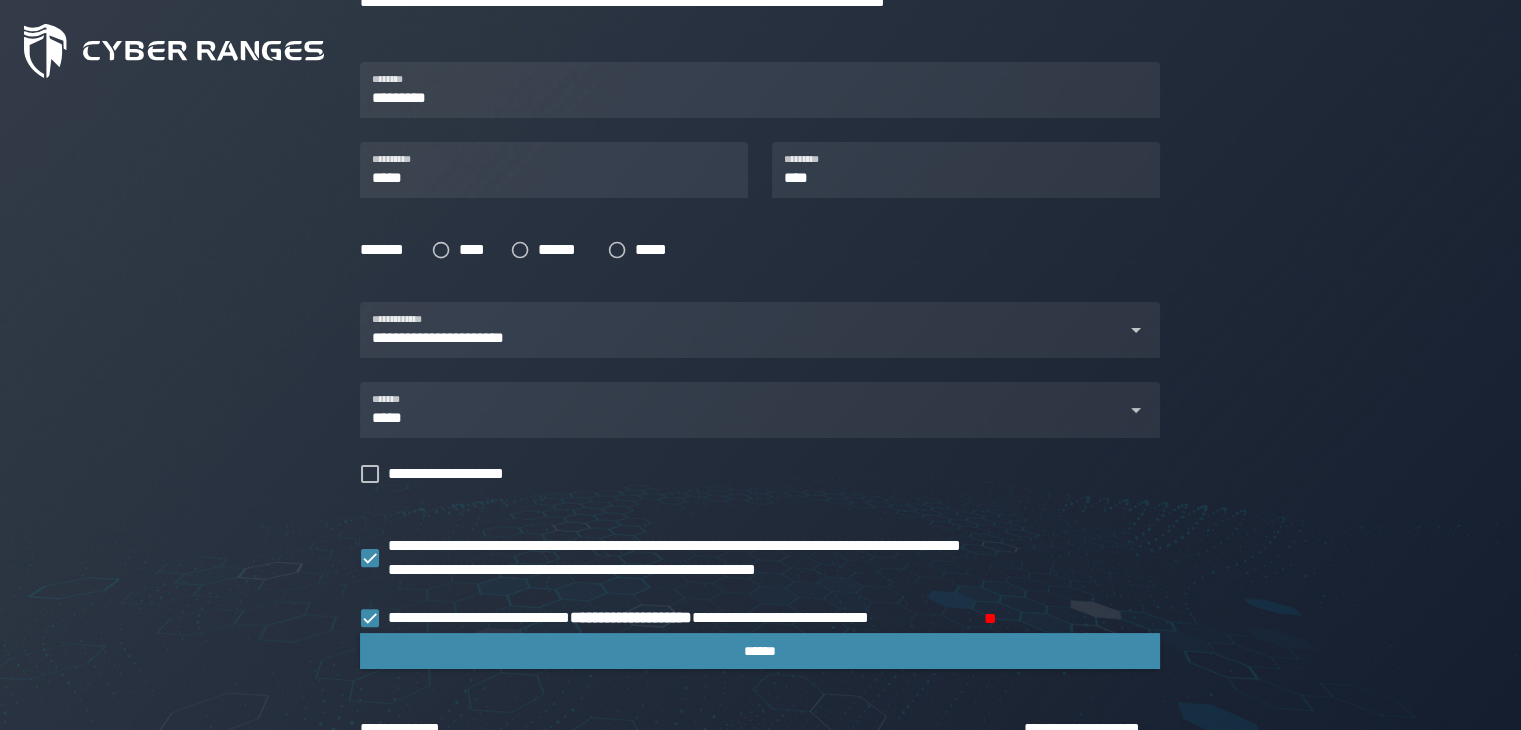 scroll, scrollTop: 323, scrollLeft: 0, axis: vertical 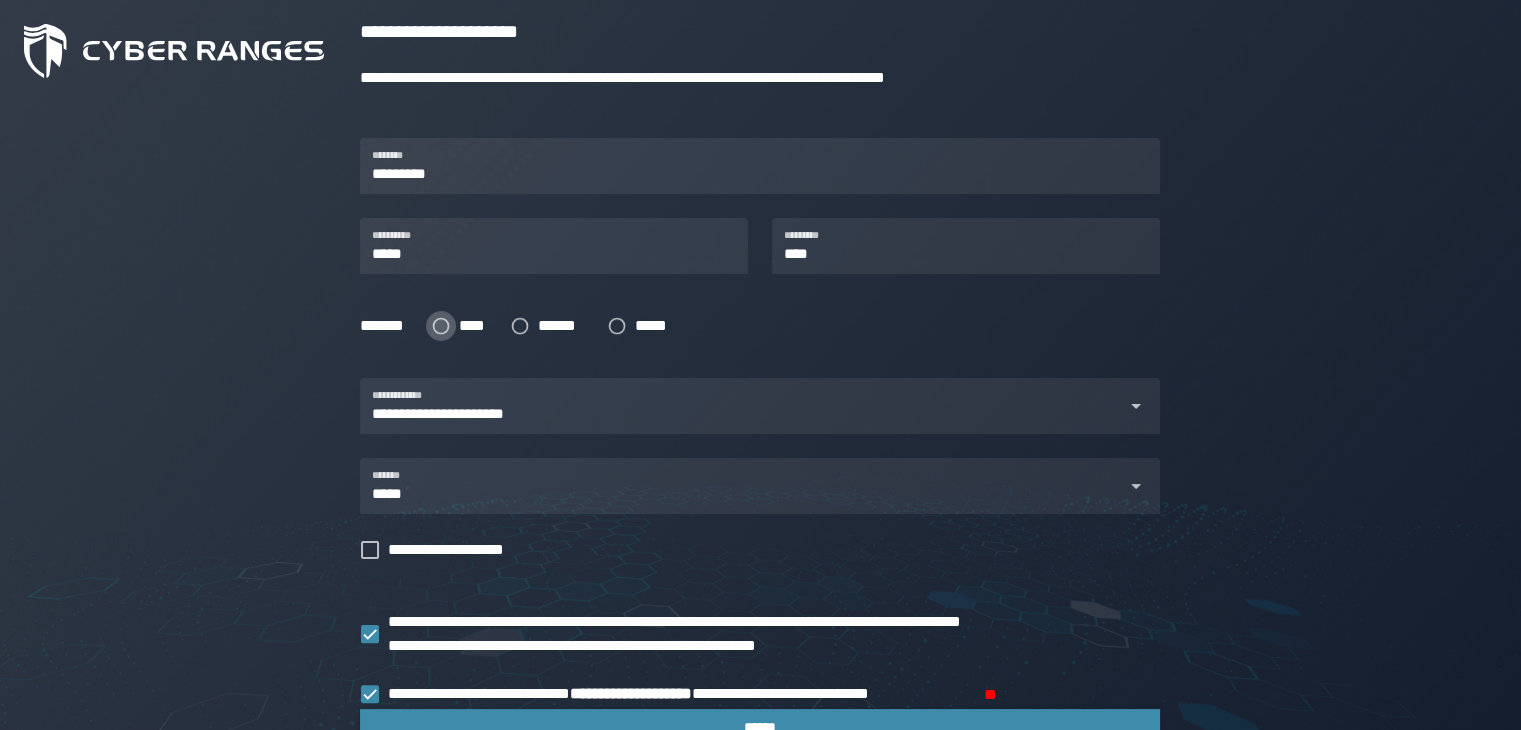 click 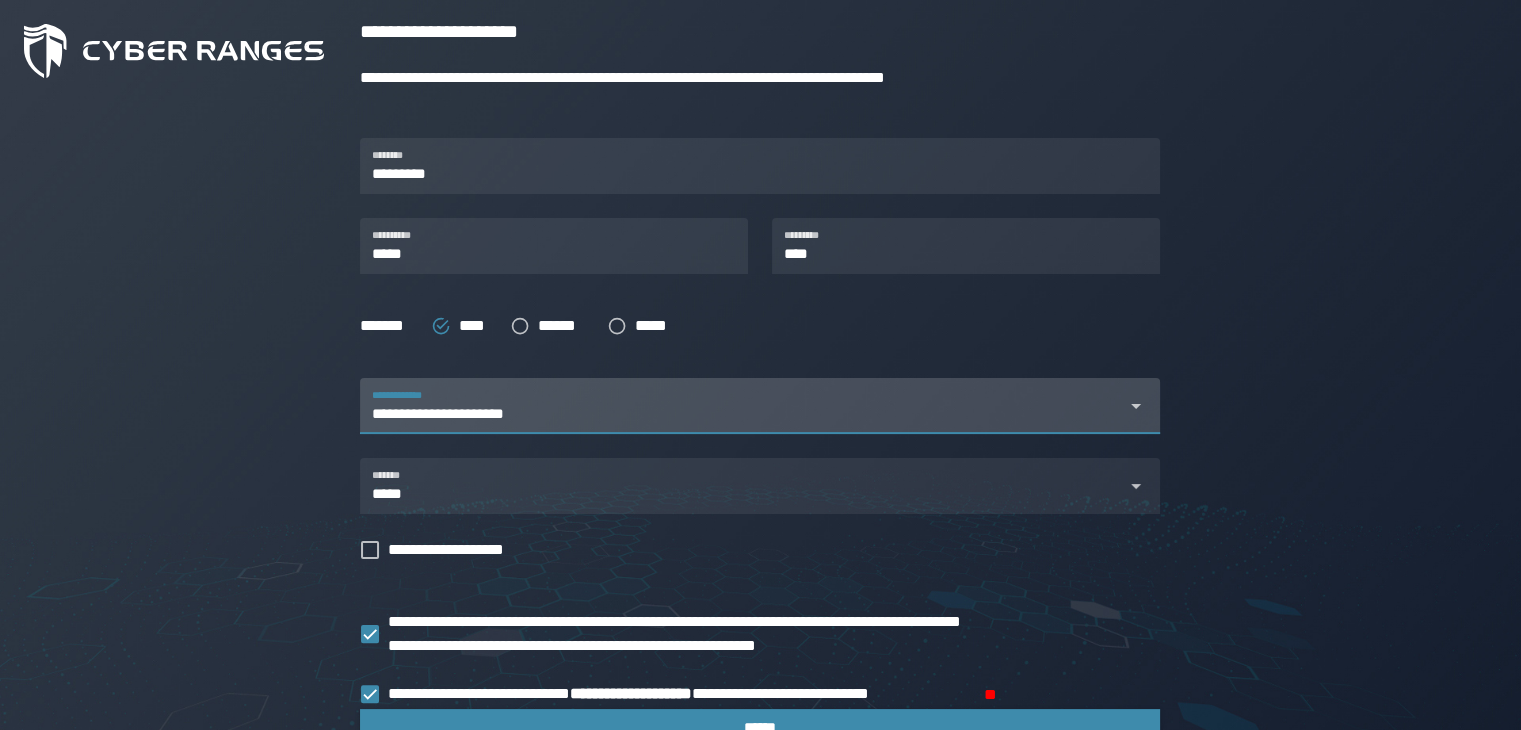 click on "**********" at bounding box center [742, 418] 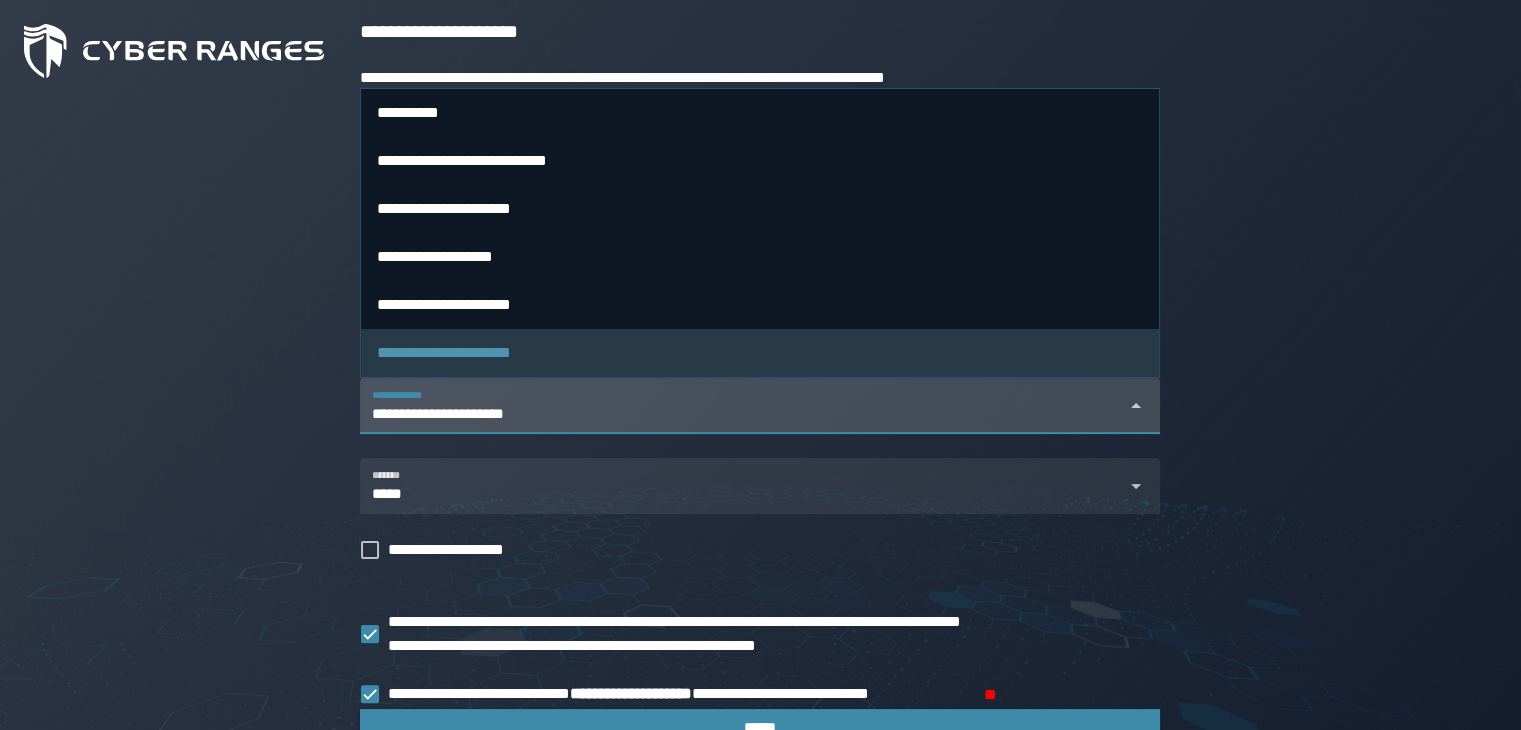 click on "**********" at bounding box center [742, 418] 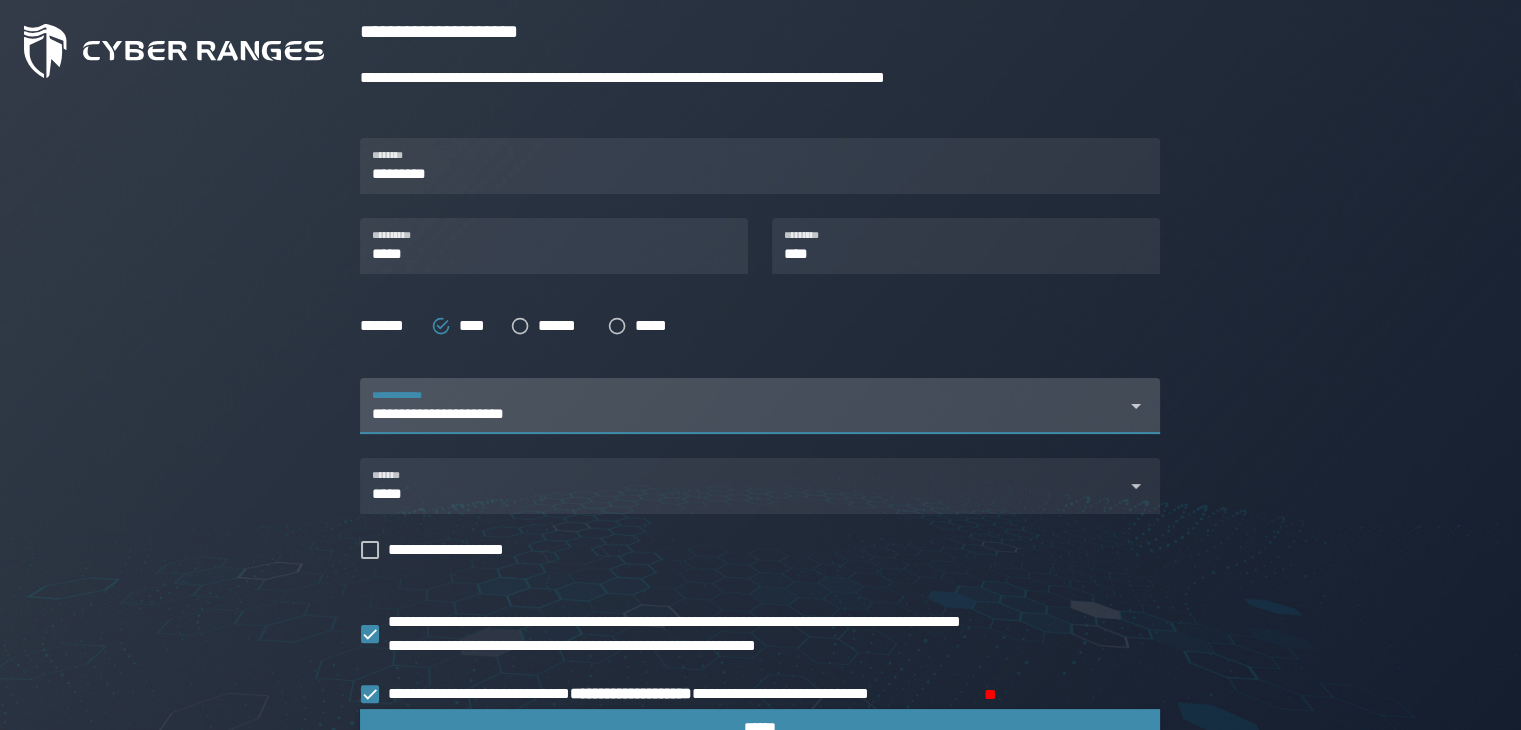 scroll, scrollTop: 0, scrollLeft: 0, axis: both 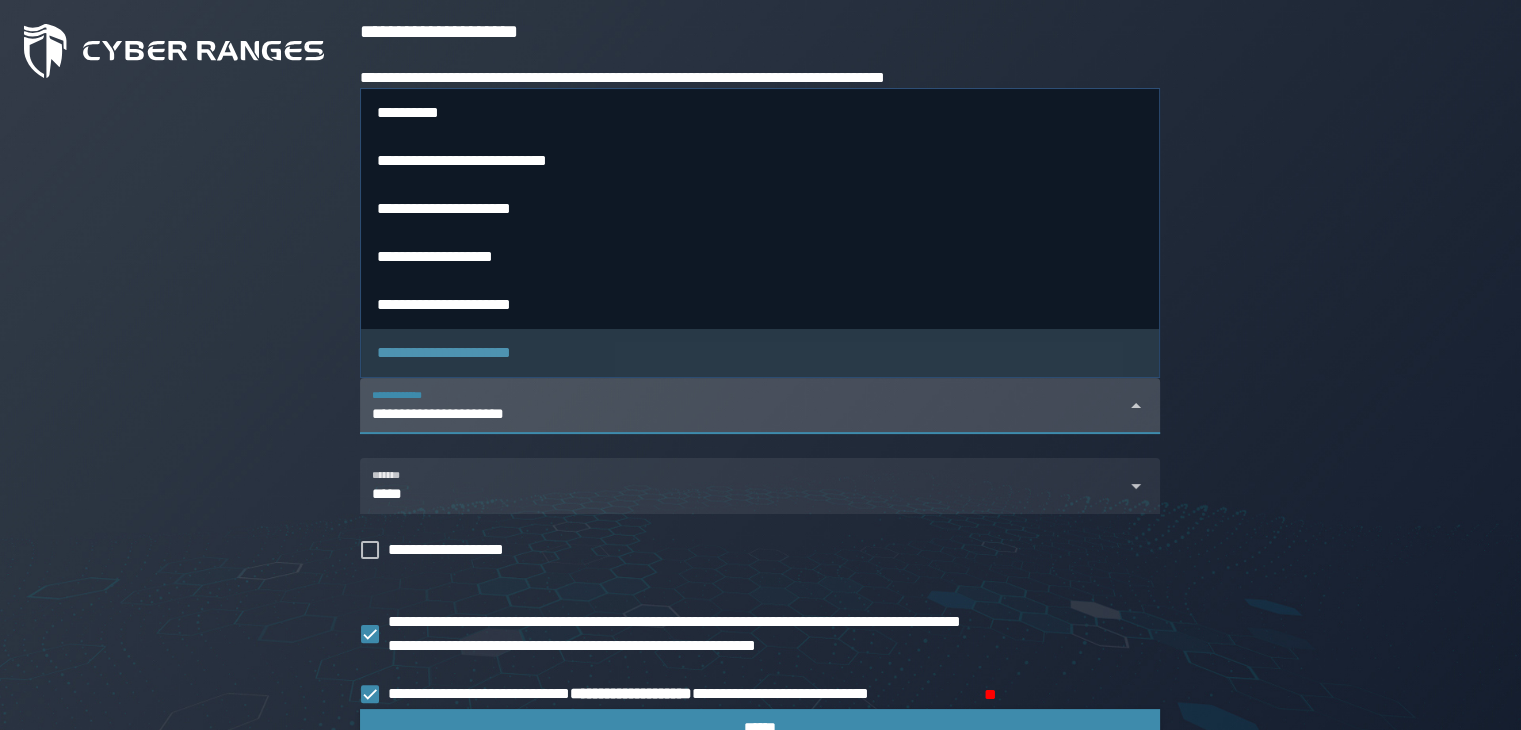 click on "**********" at bounding box center (742, 418) 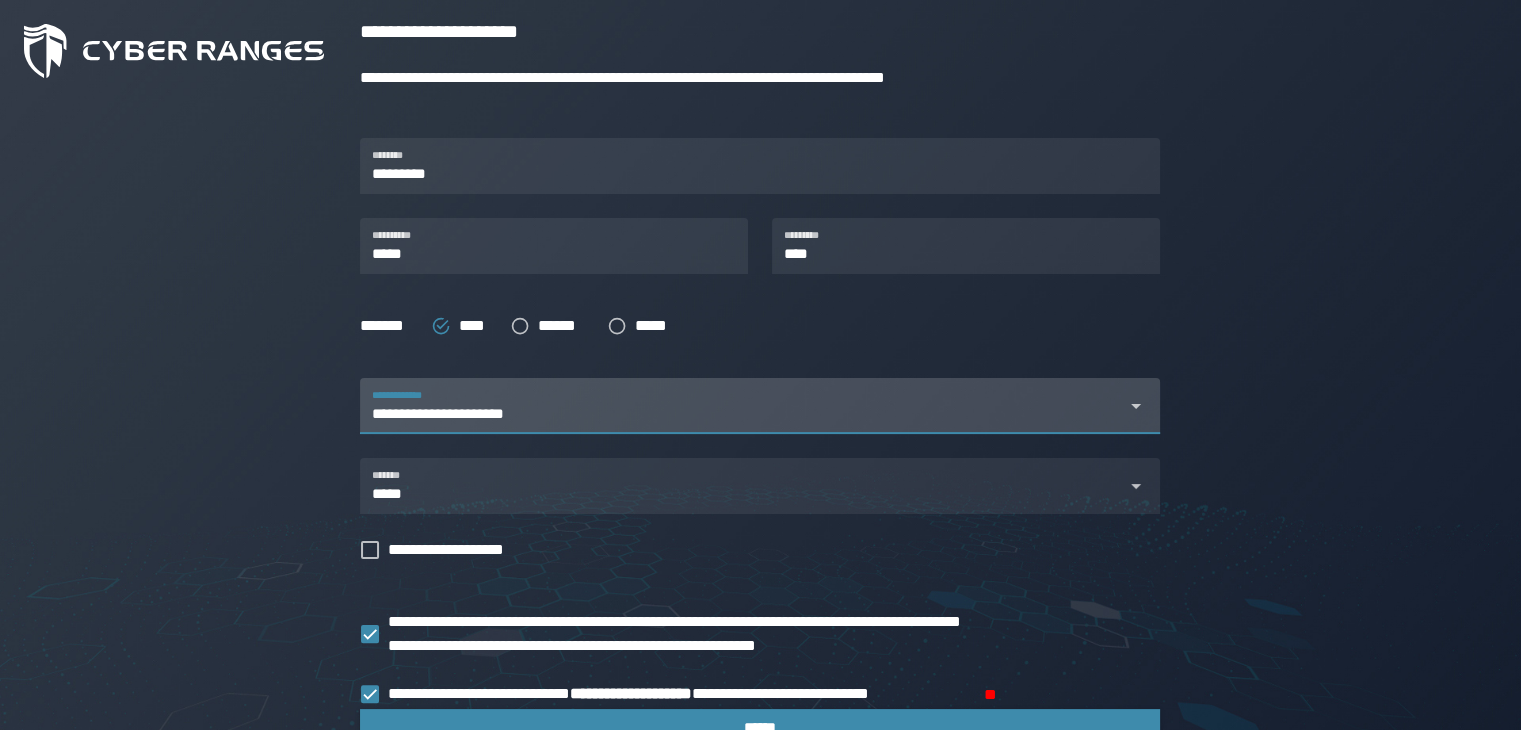 scroll, scrollTop: 522, scrollLeft: 0, axis: vertical 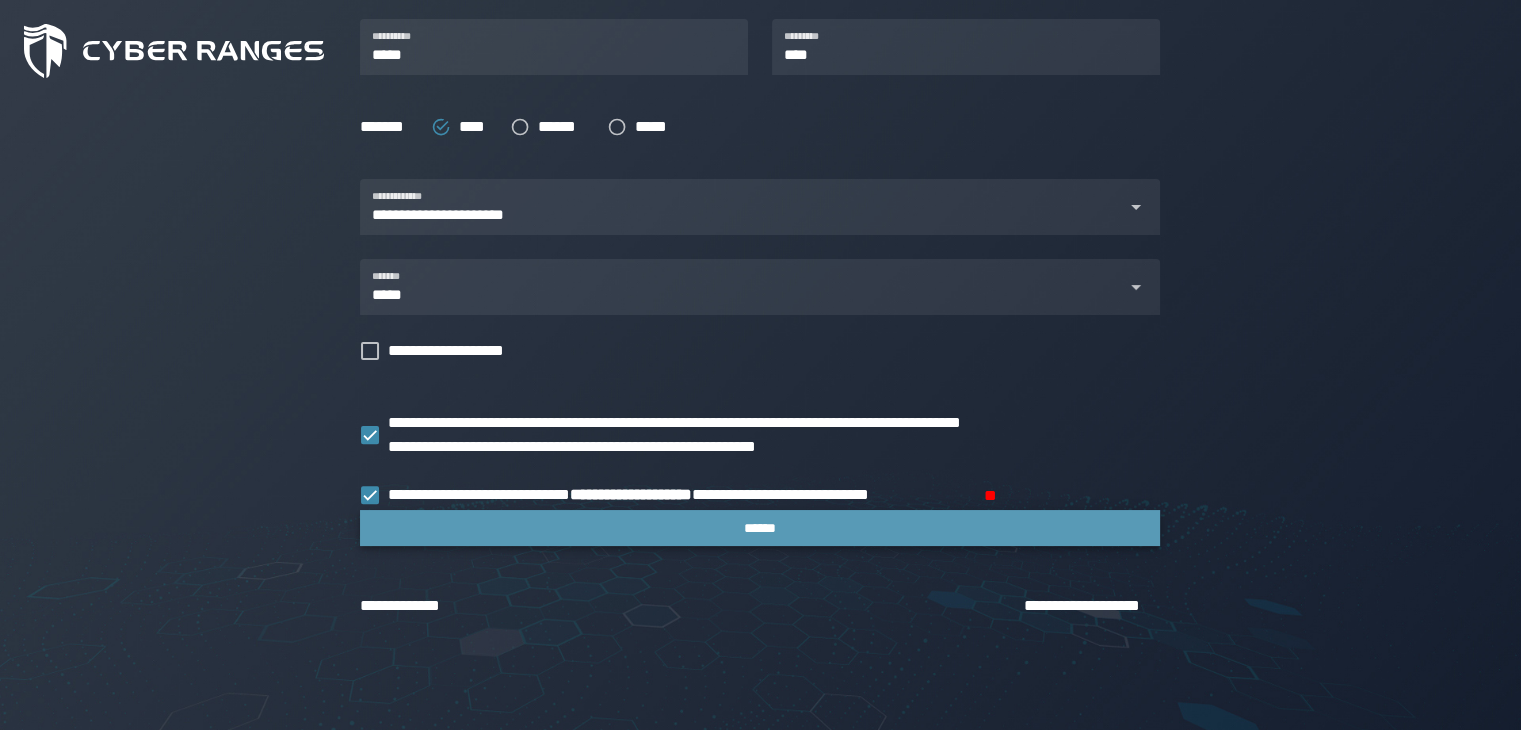 click on "******" at bounding box center (760, 528) 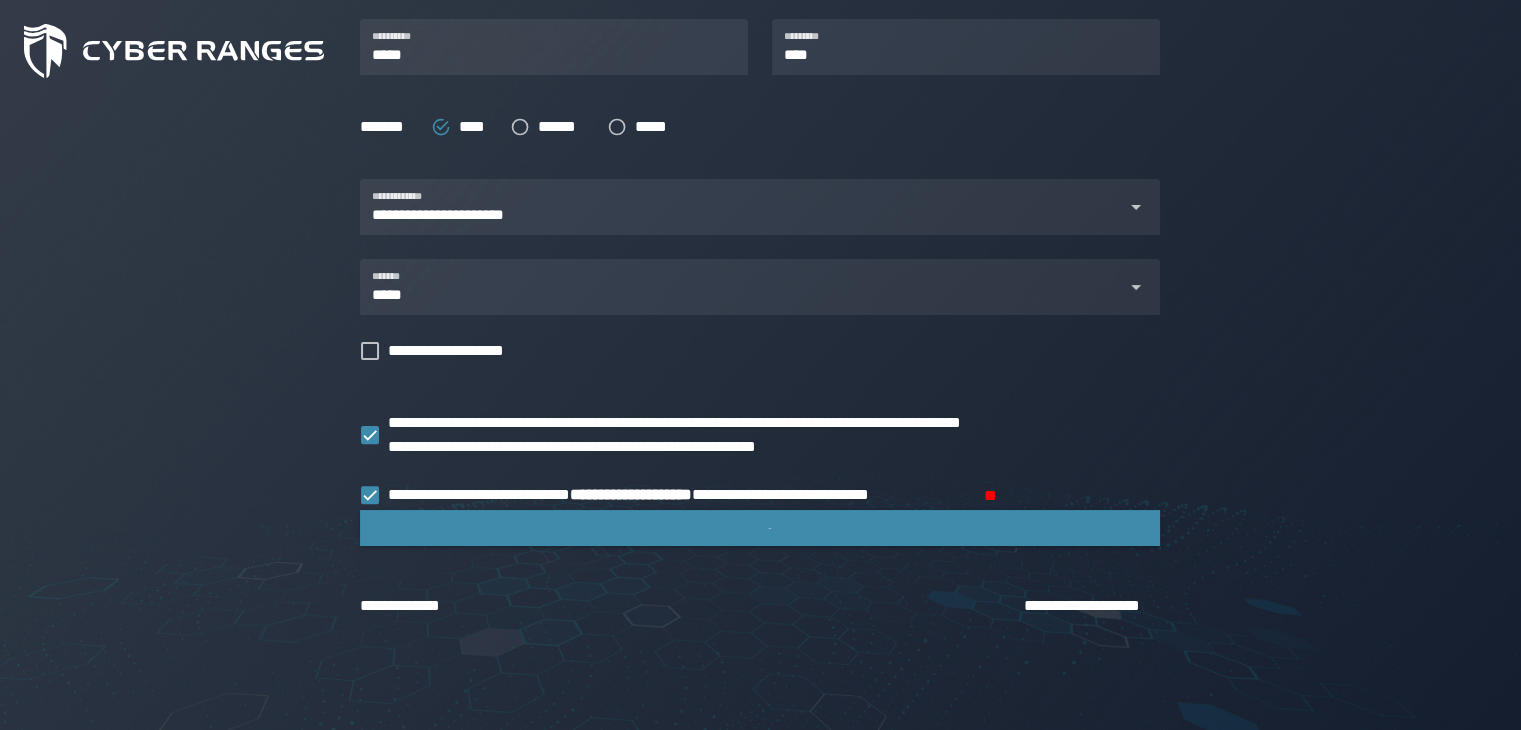 scroll, scrollTop: 0, scrollLeft: 0, axis: both 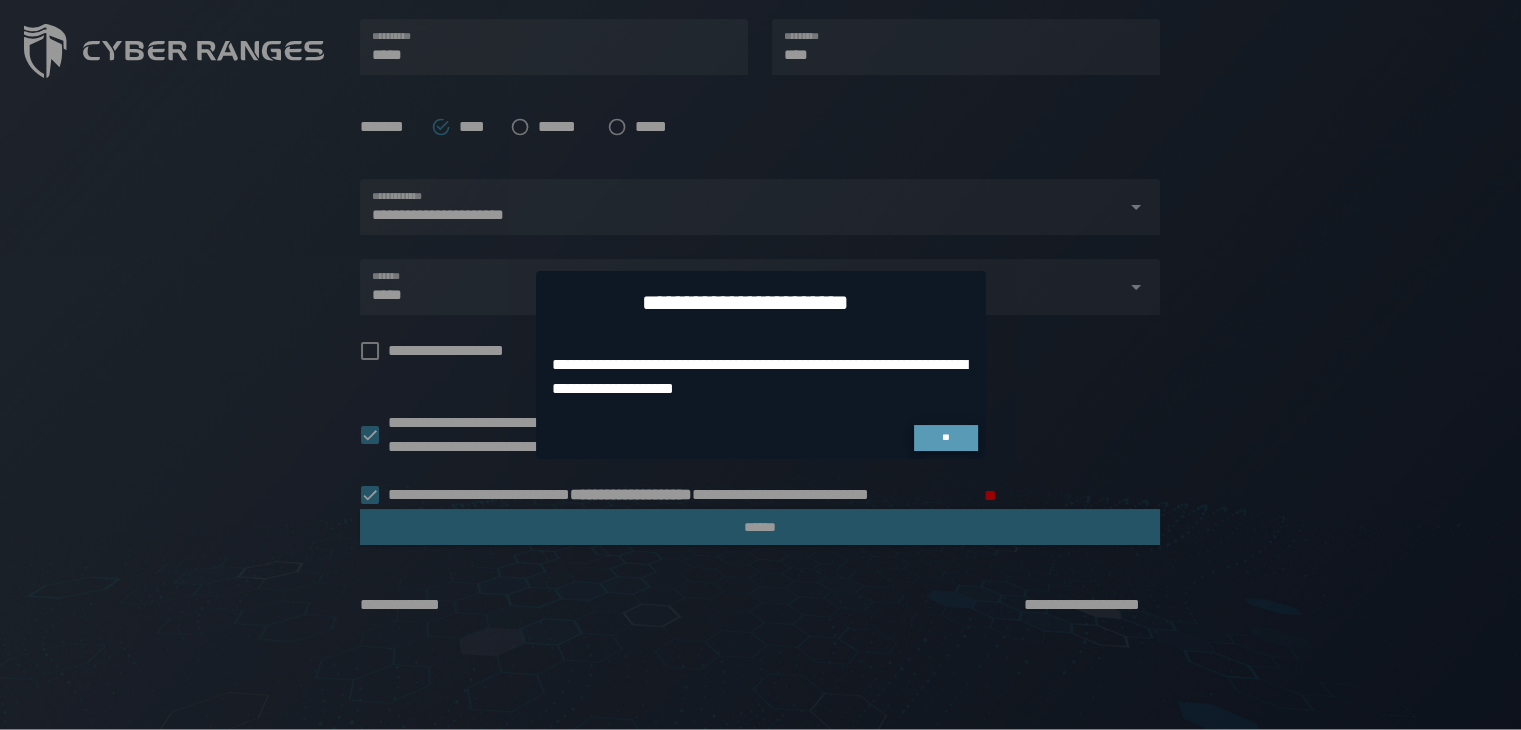 click on "**" at bounding box center (946, 438) 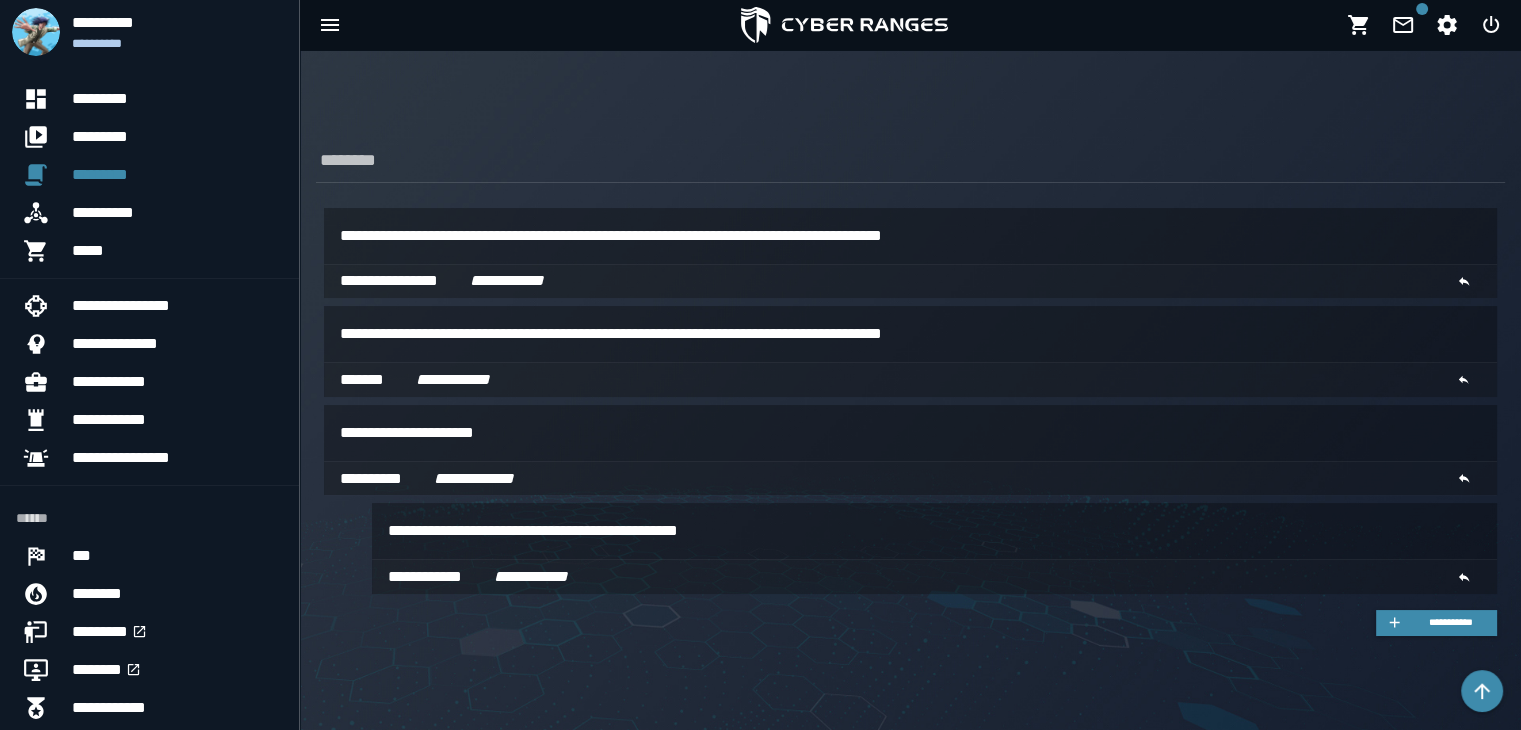 scroll, scrollTop: 0, scrollLeft: 0, axis: both 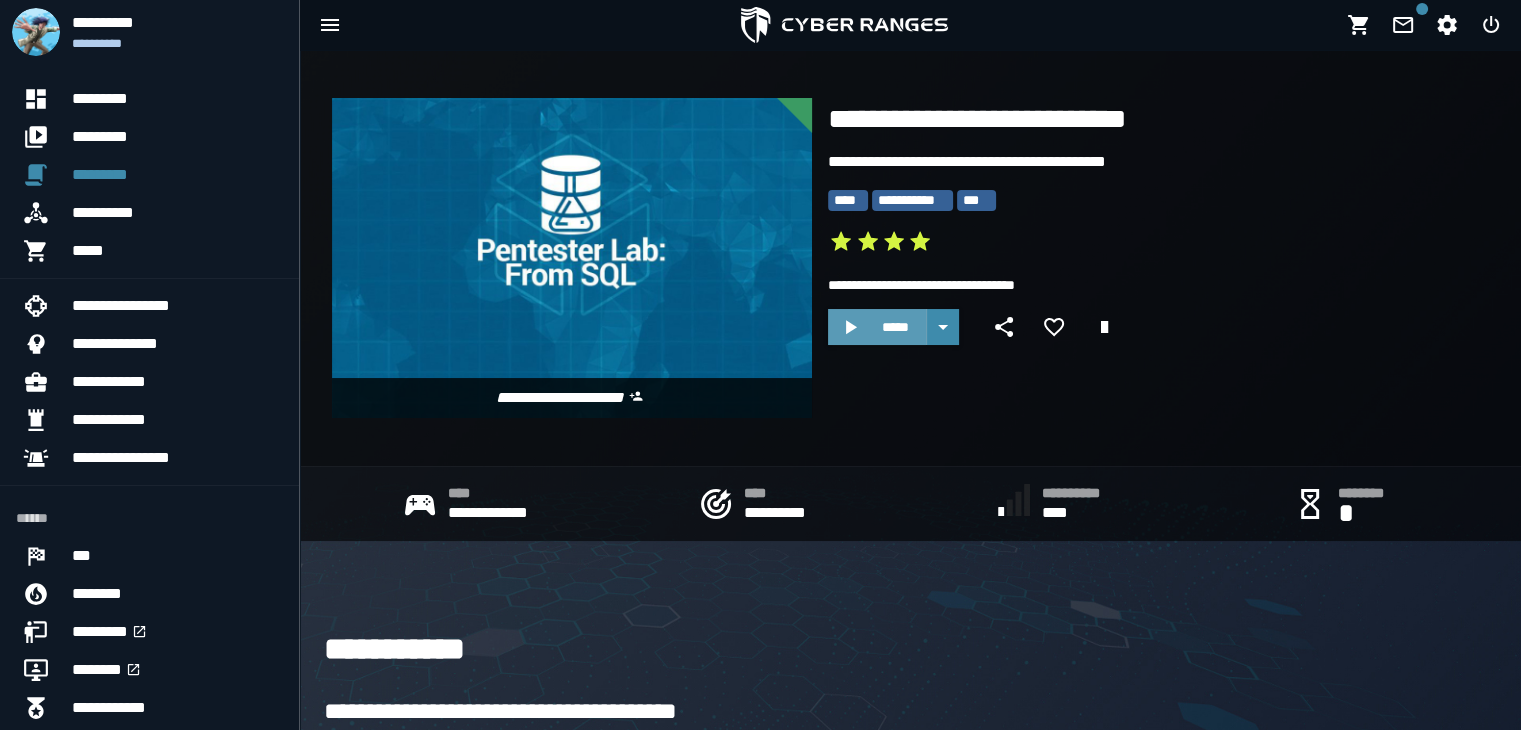 click on "*****" at bounding box center (877, 327) 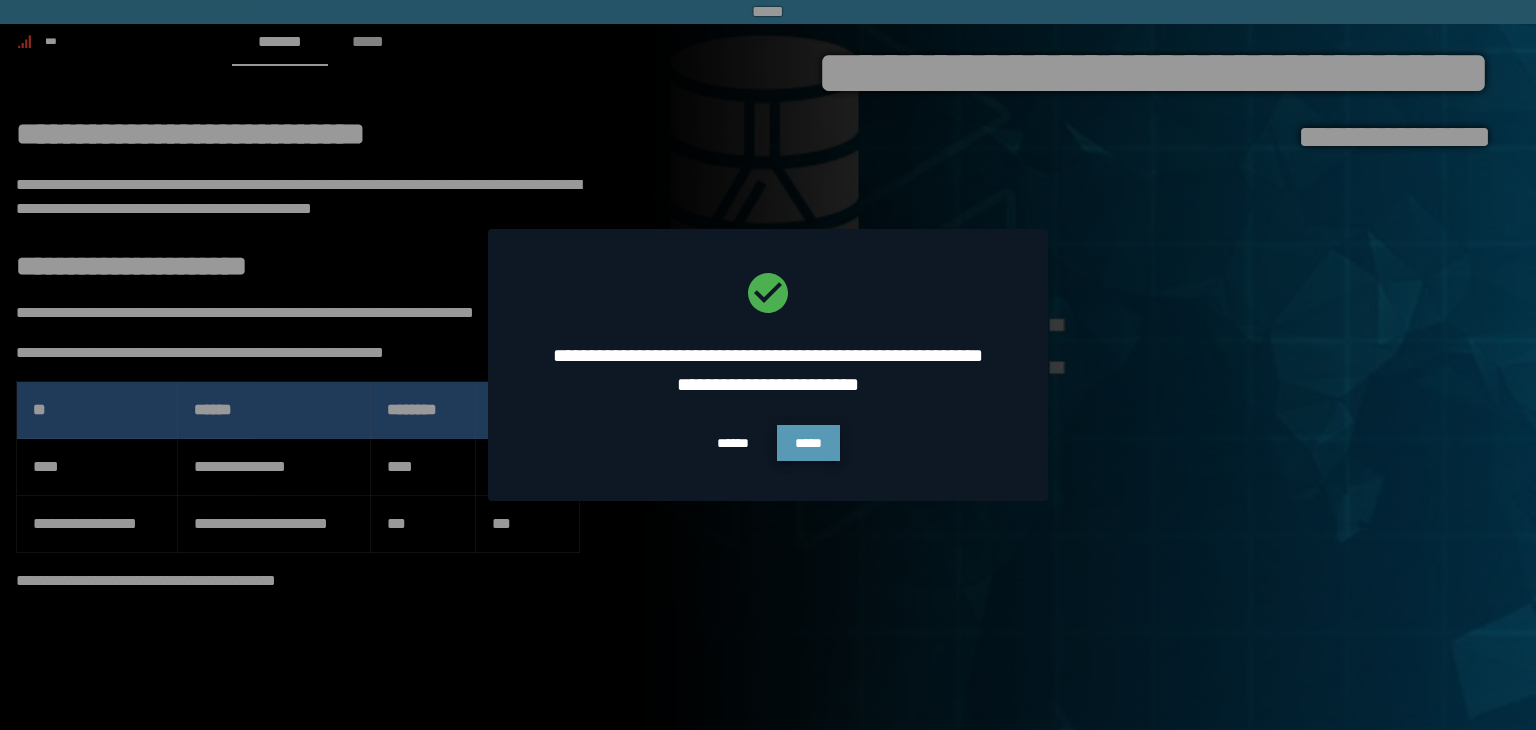 click on "*****" at bounding box center [808, 443] 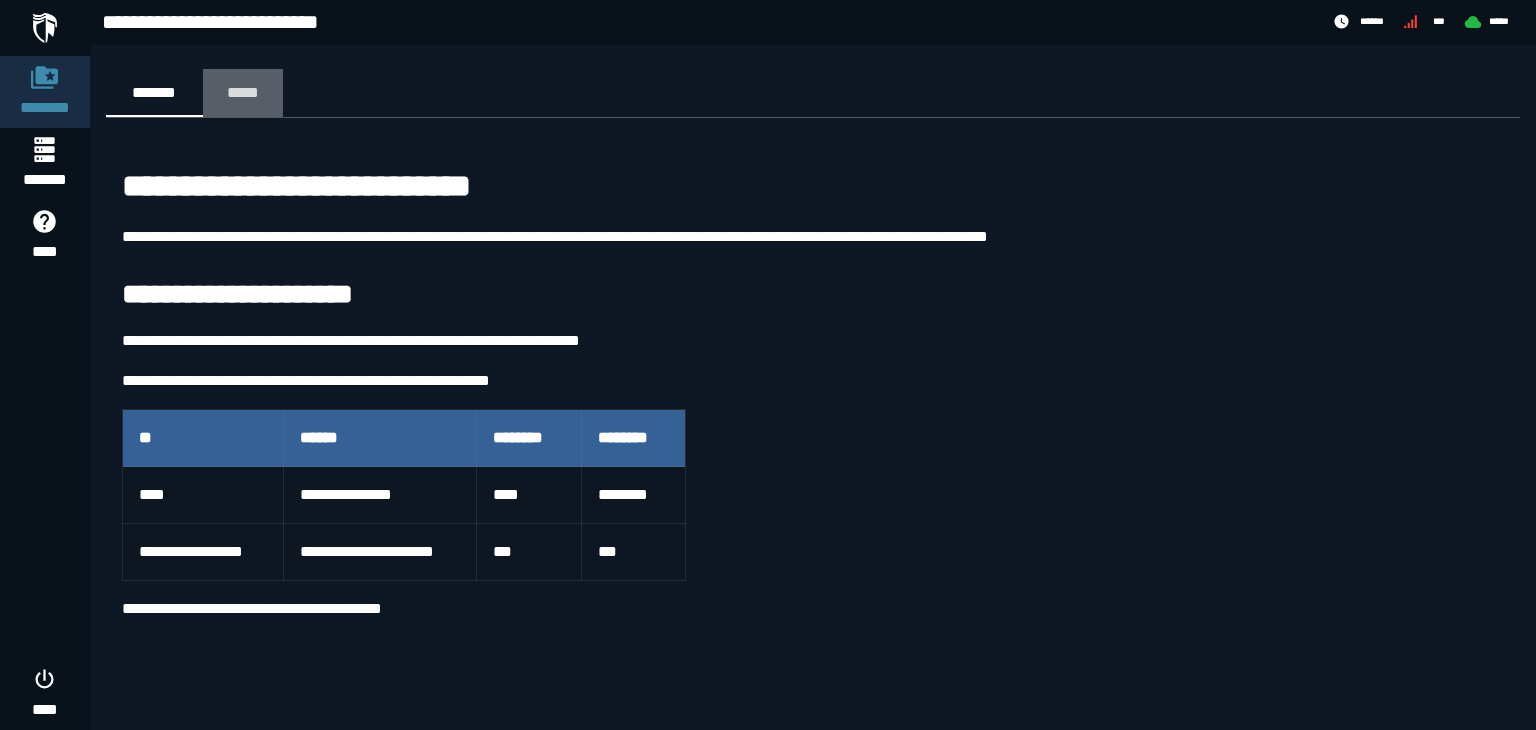 click on "*****" at bounding box center (243, 92) 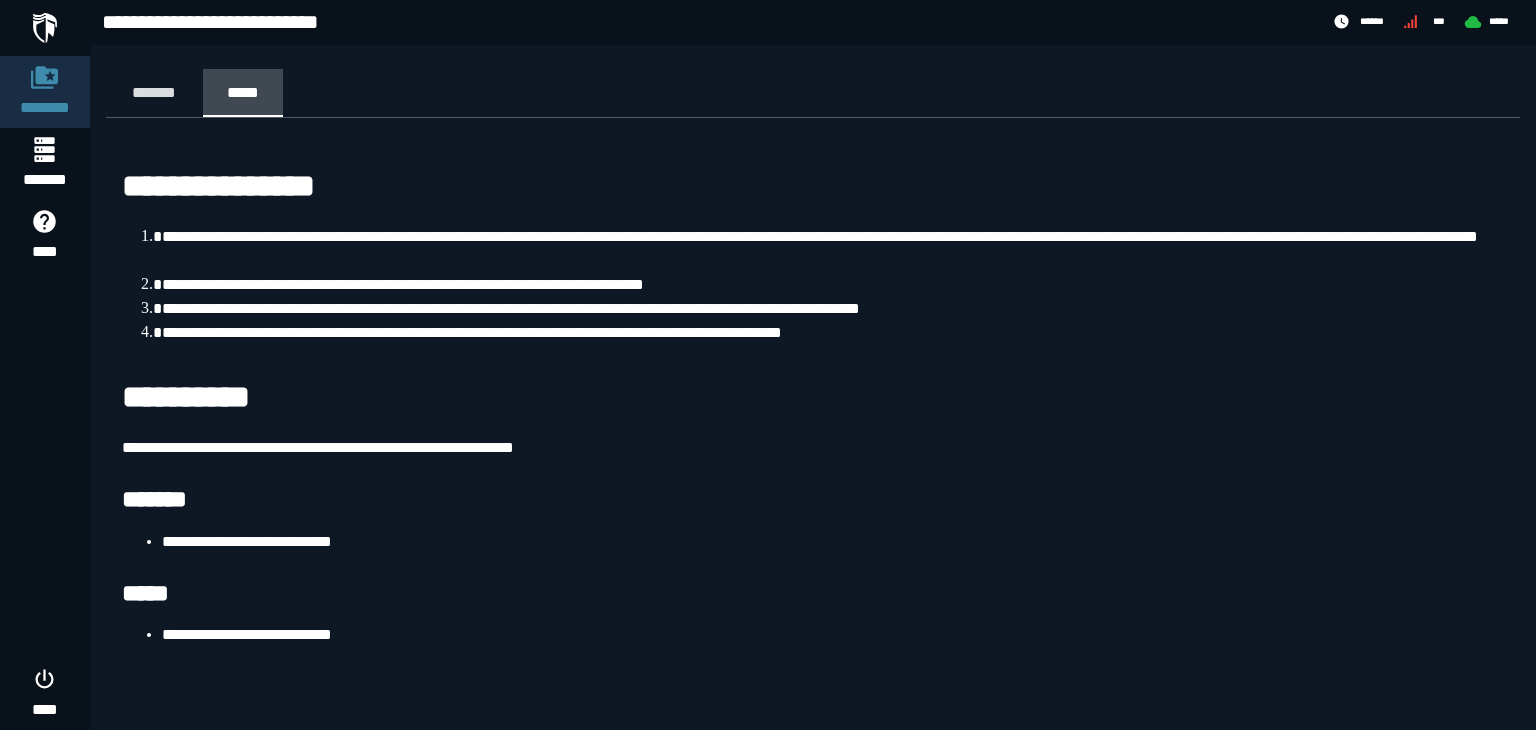 click on "*****" at bounding box center (243, 92) 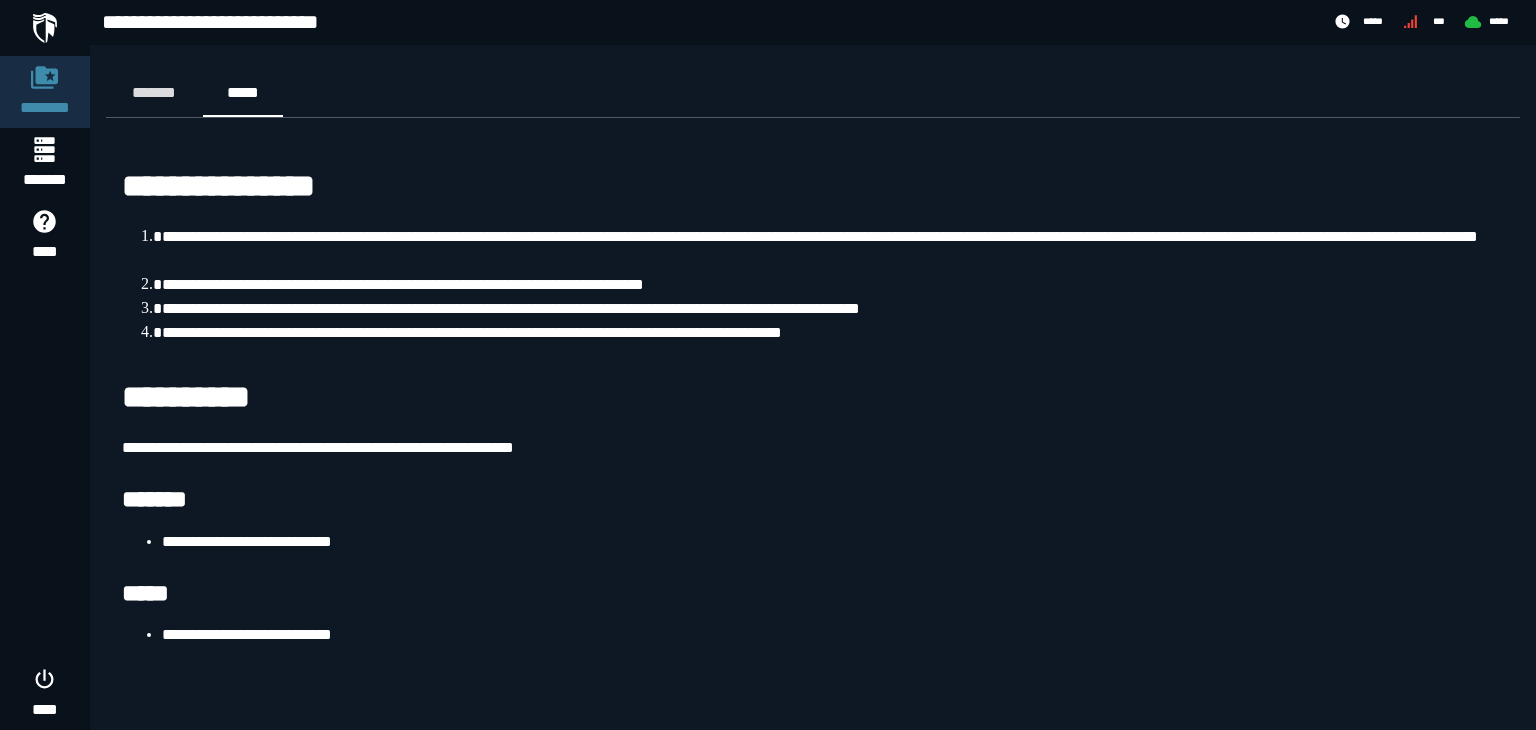 click on "**********" at bounding box center [833, 635] 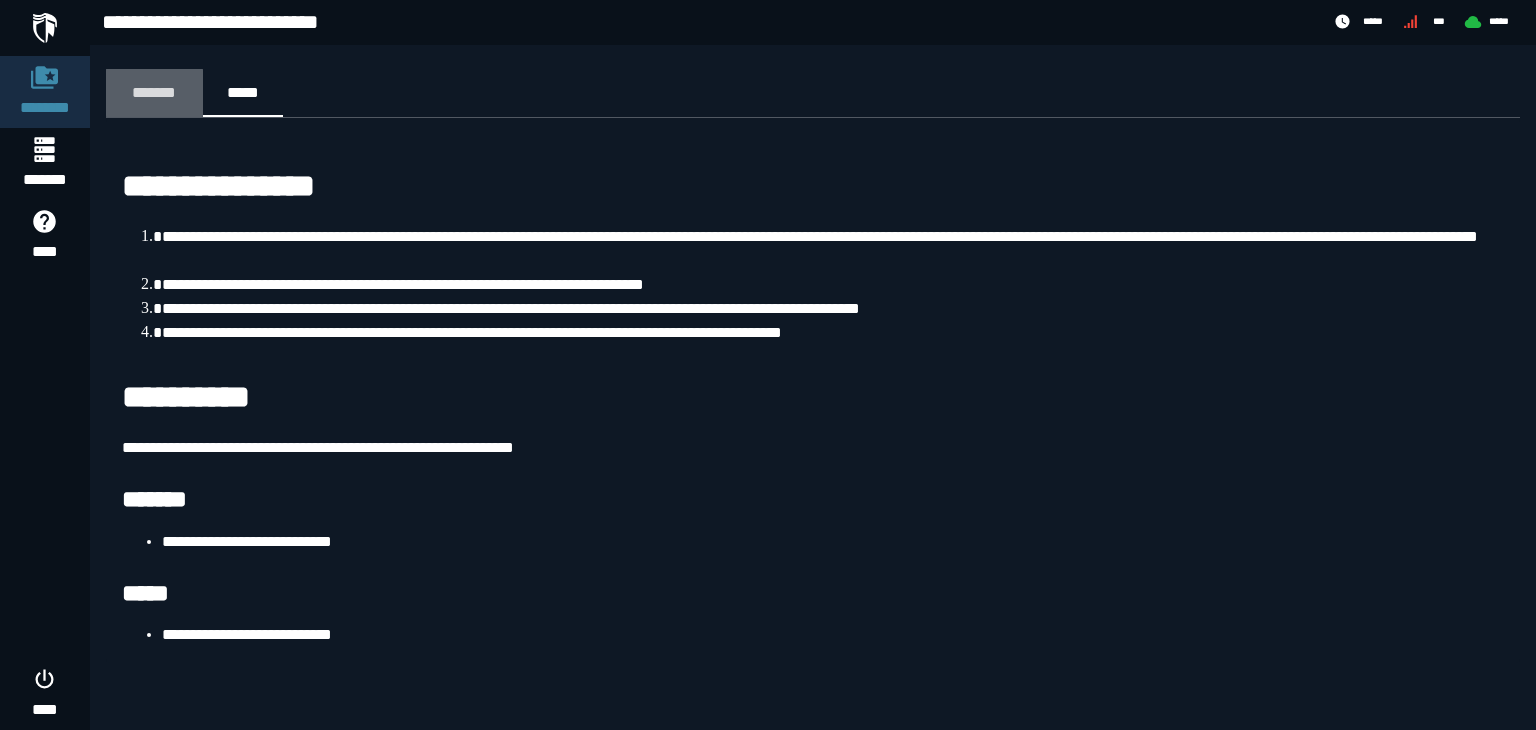 click on "*******" at bounding box center [154, 92] 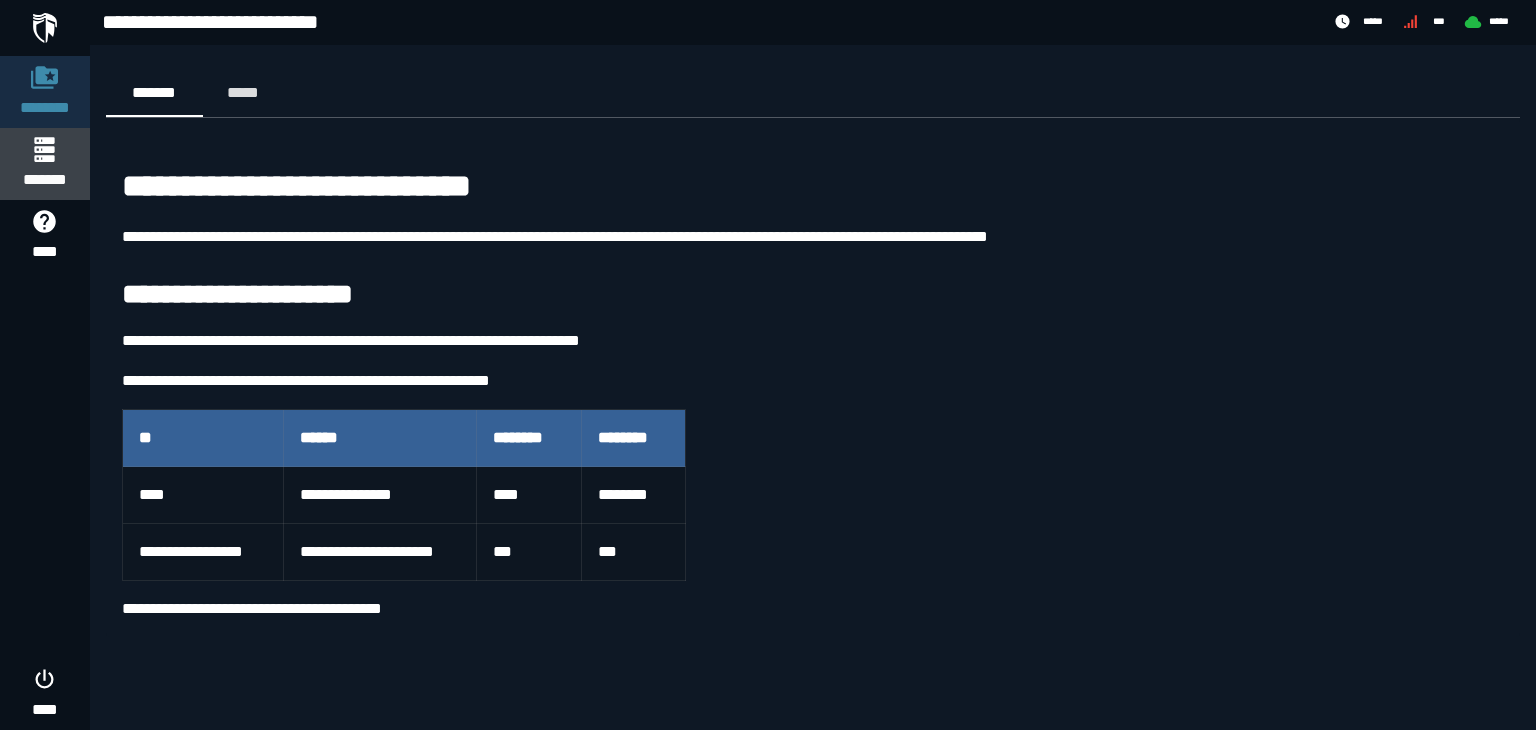click 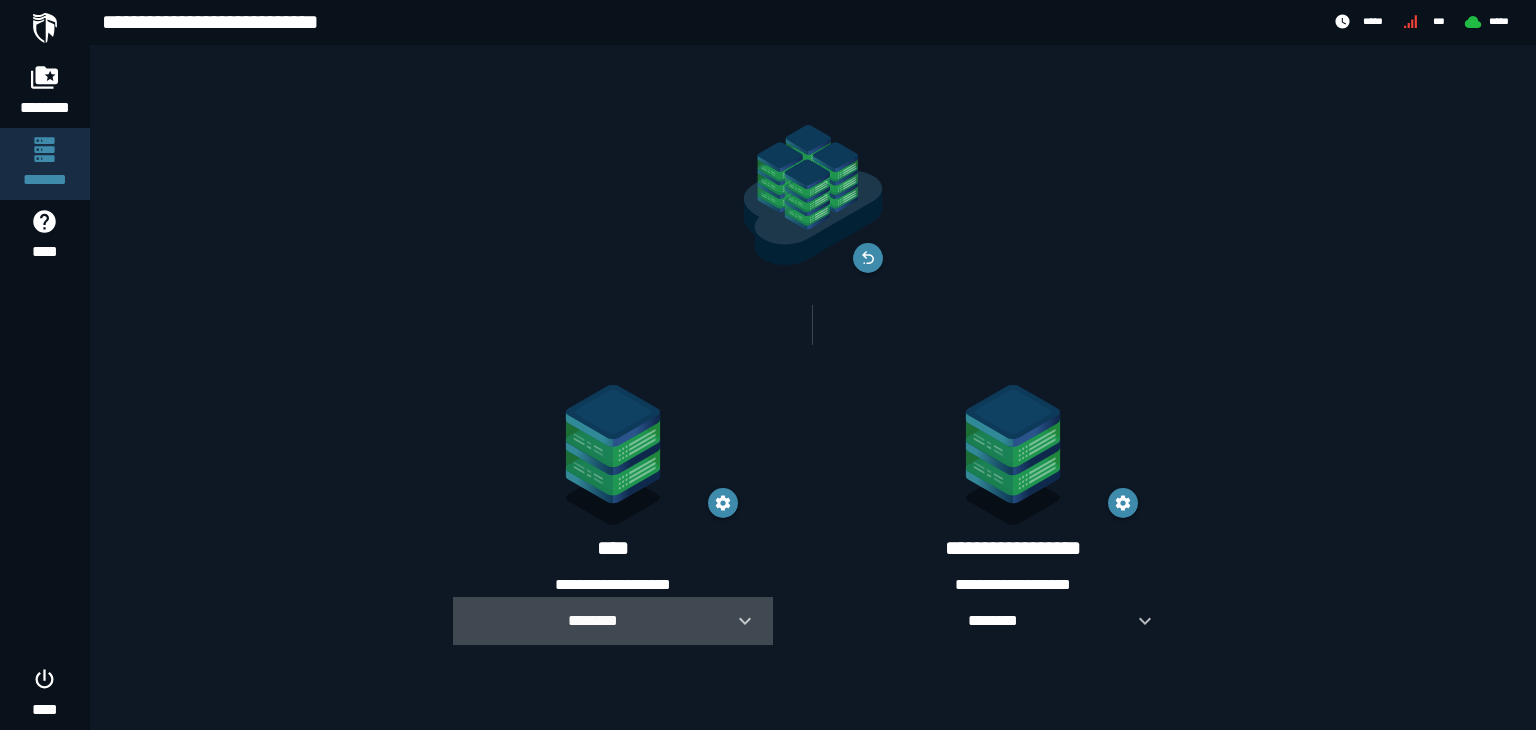 click 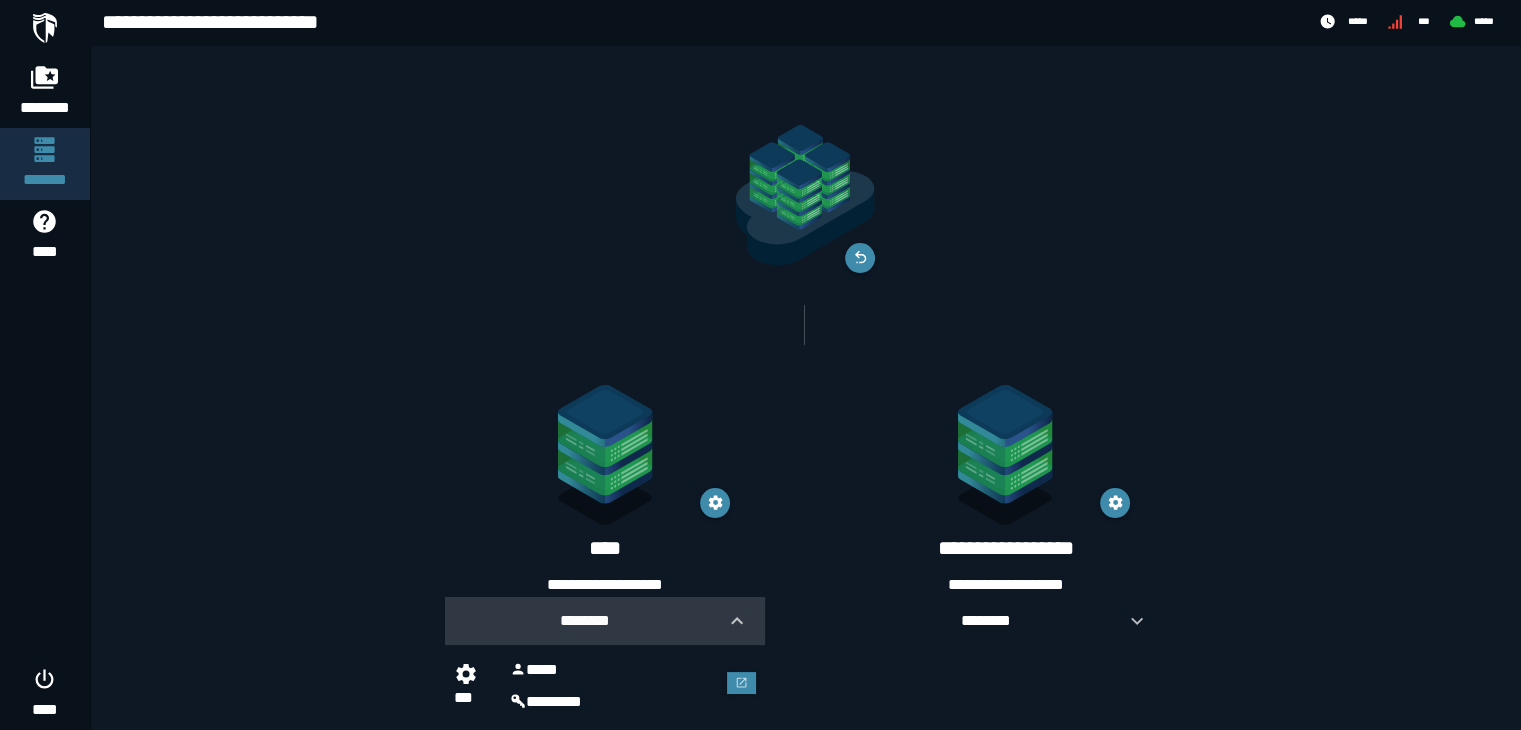 scroll, scrollTop: 41, scrollLeft: 0, axis: vertical 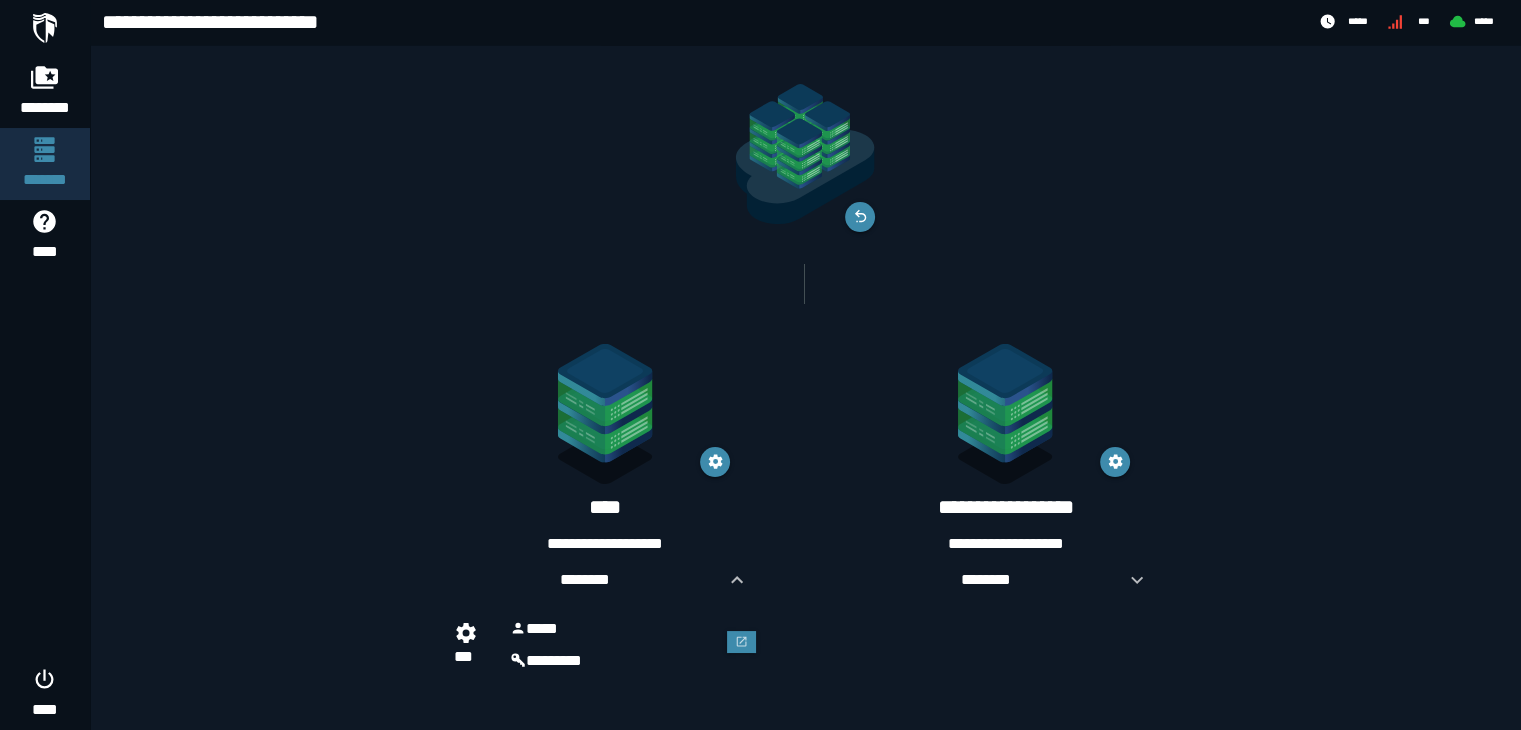 click at bounding box center (45, 28) 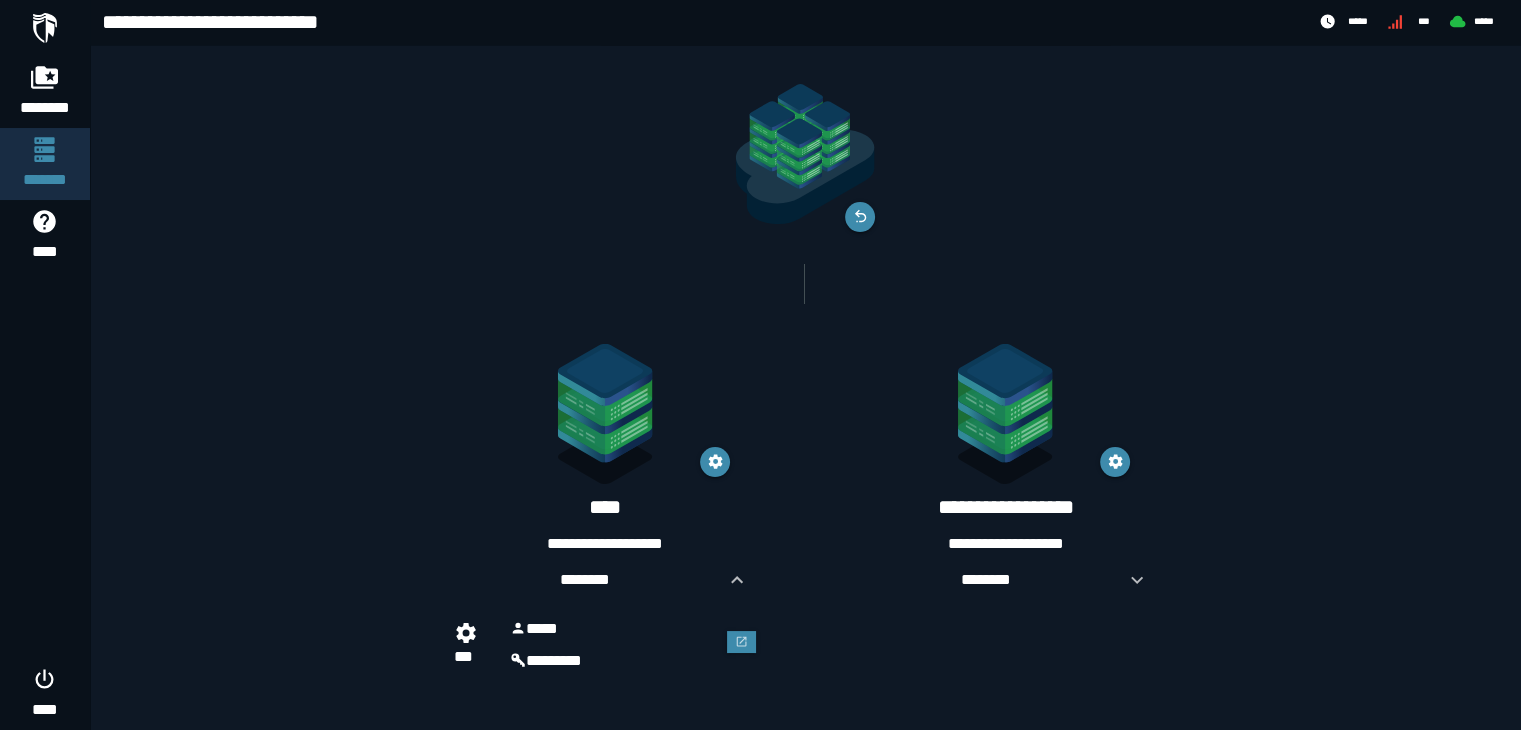 scroll, scrollTop: 0, scrollLeft: 0, axis: both 